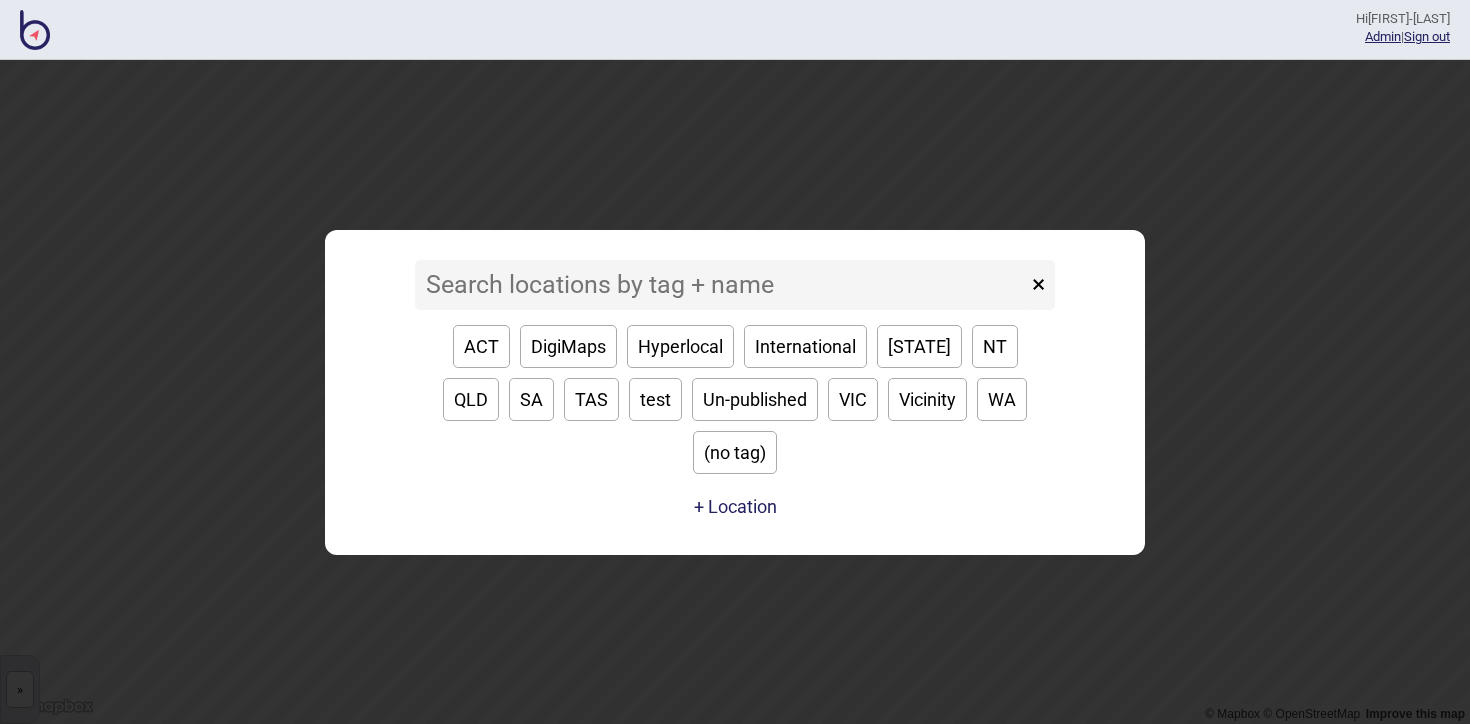 scroll, scrollTop: 0, scrollLeft: 0, axis: both 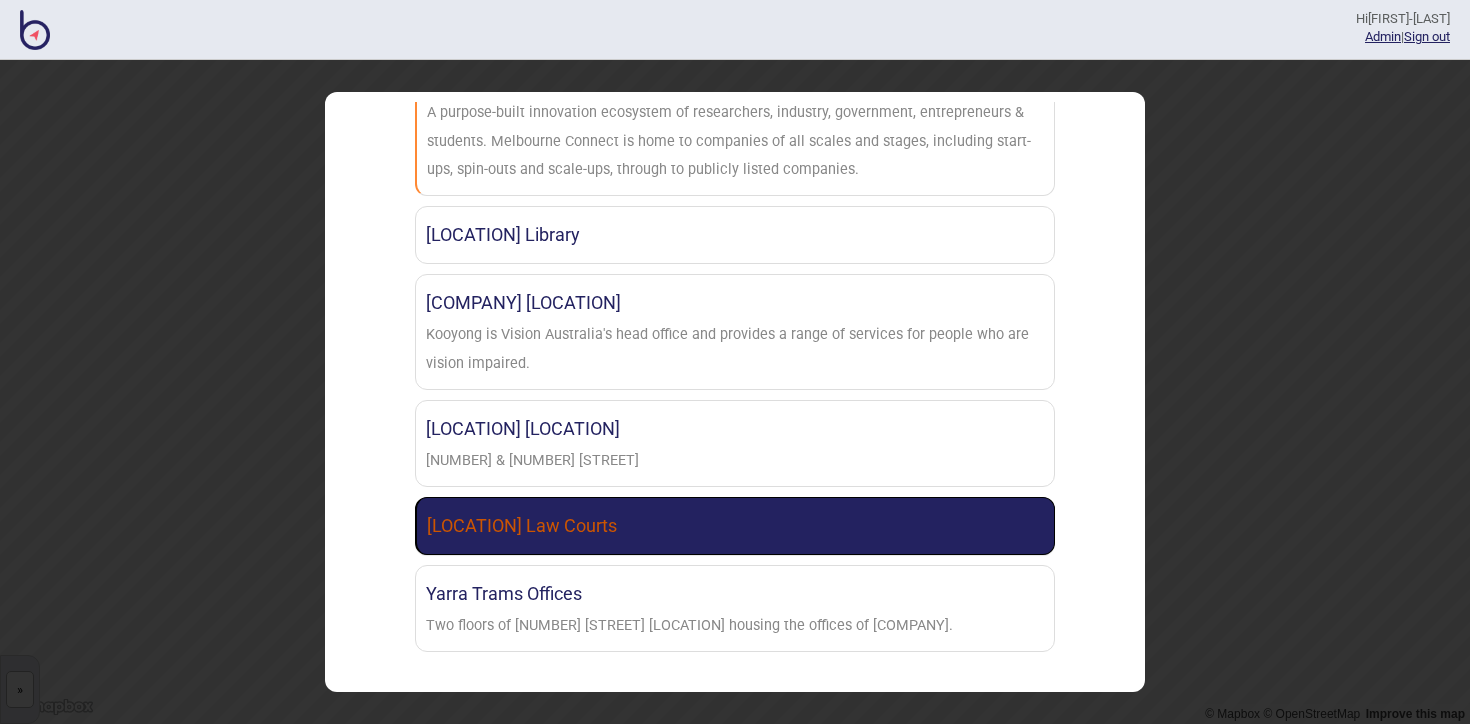 click on "[LOCATION] Law Courts" at bounding box center [735, 526] 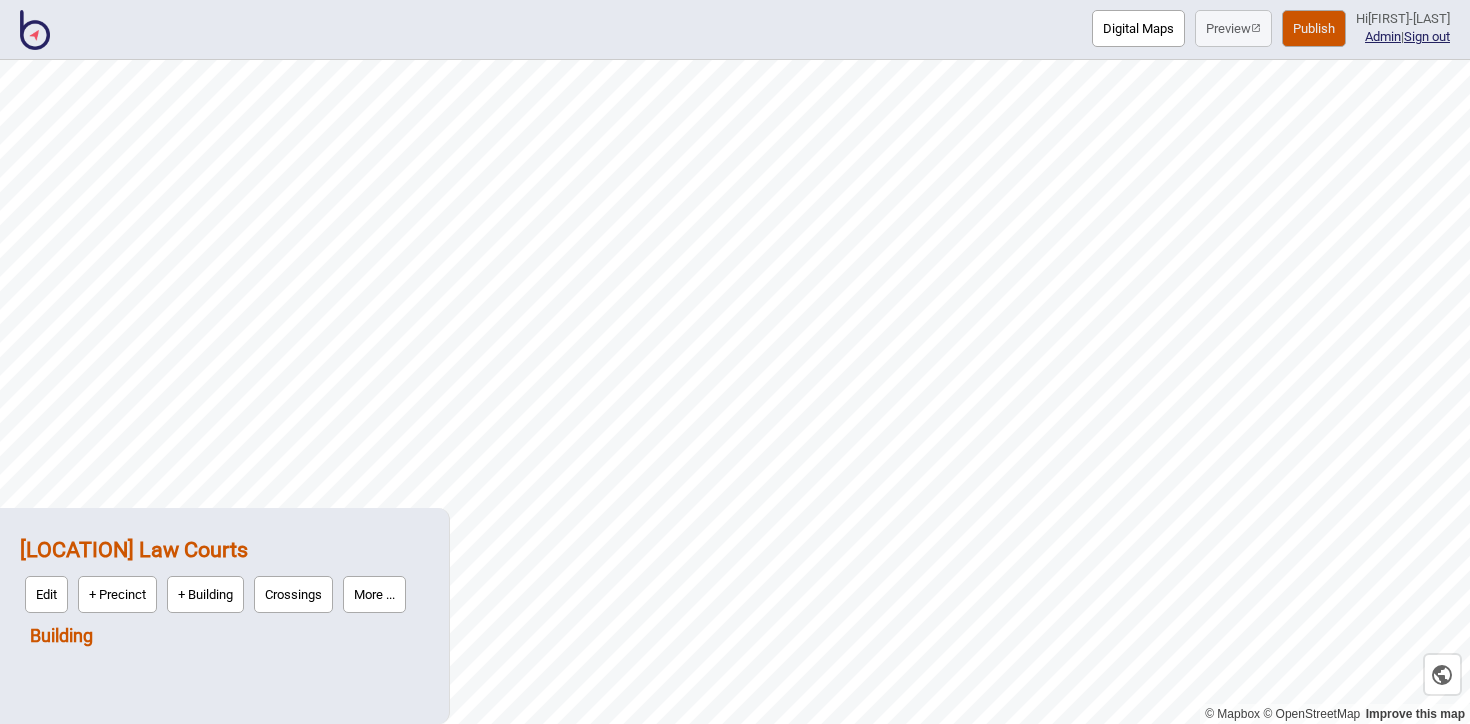 click on "Building" at bounding box center [61, 635] 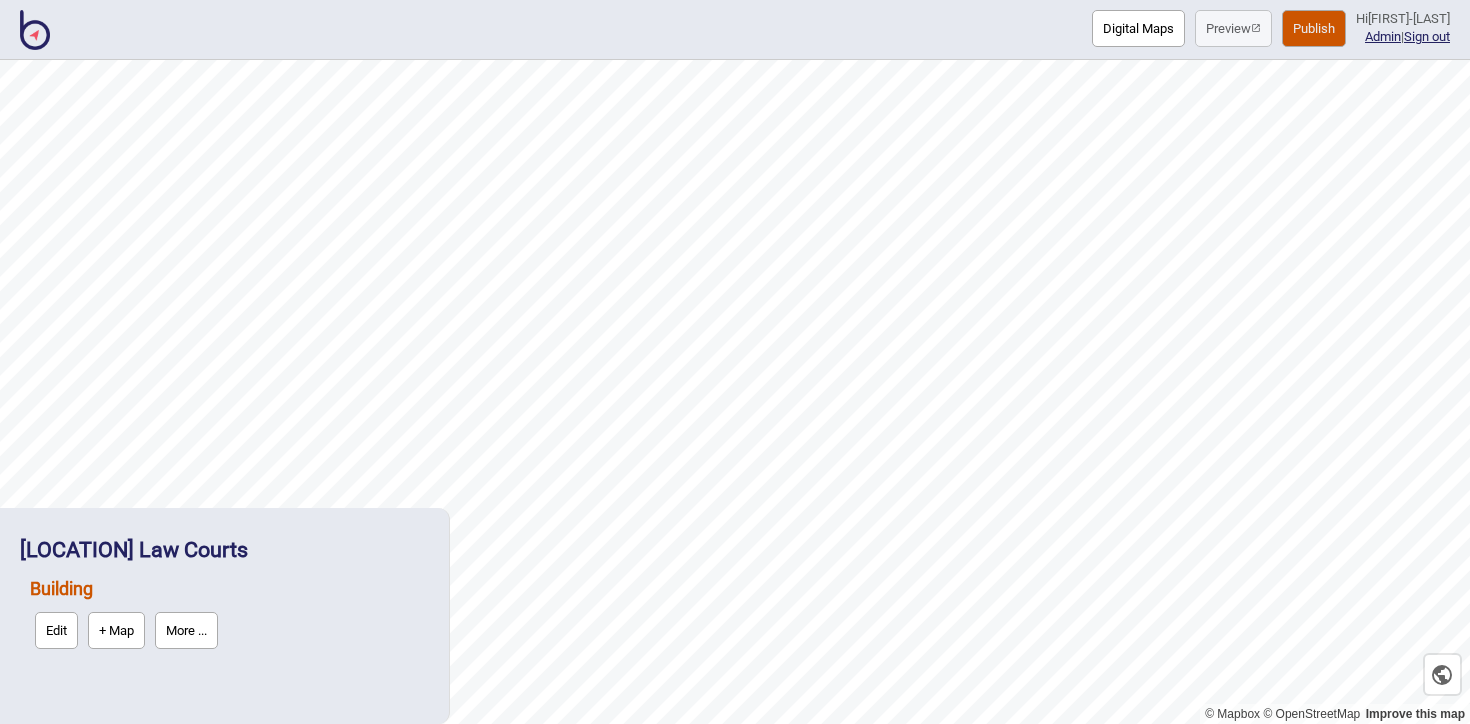 click on "+ Map" at bounding box center [116, 630] 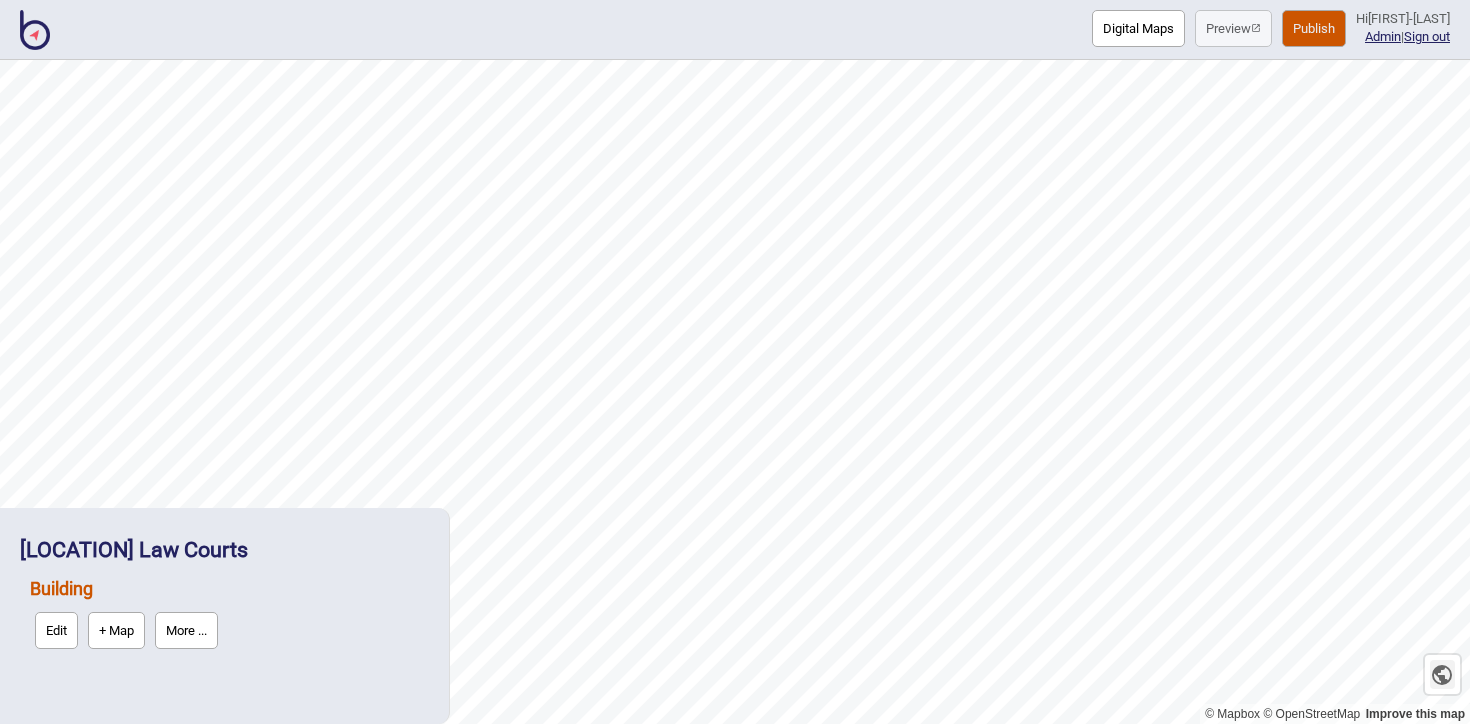 click 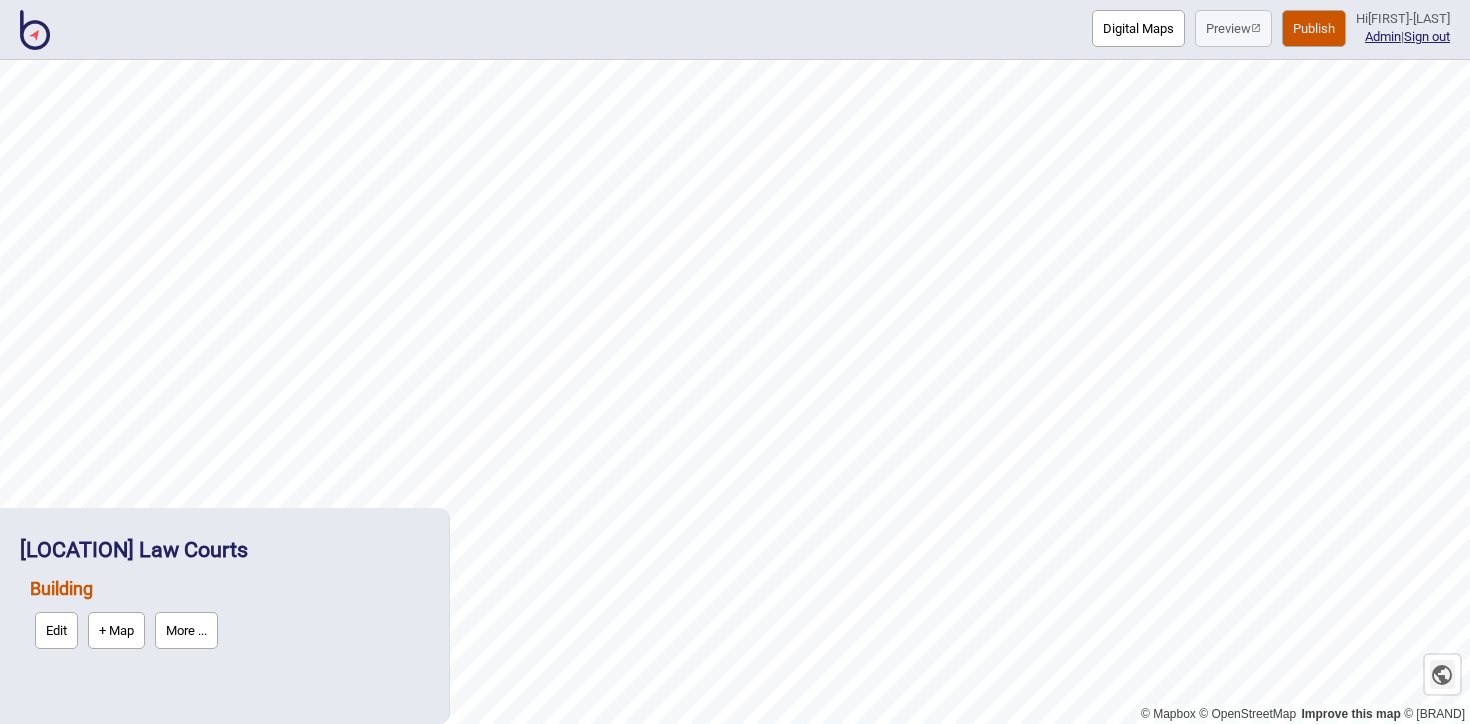 click 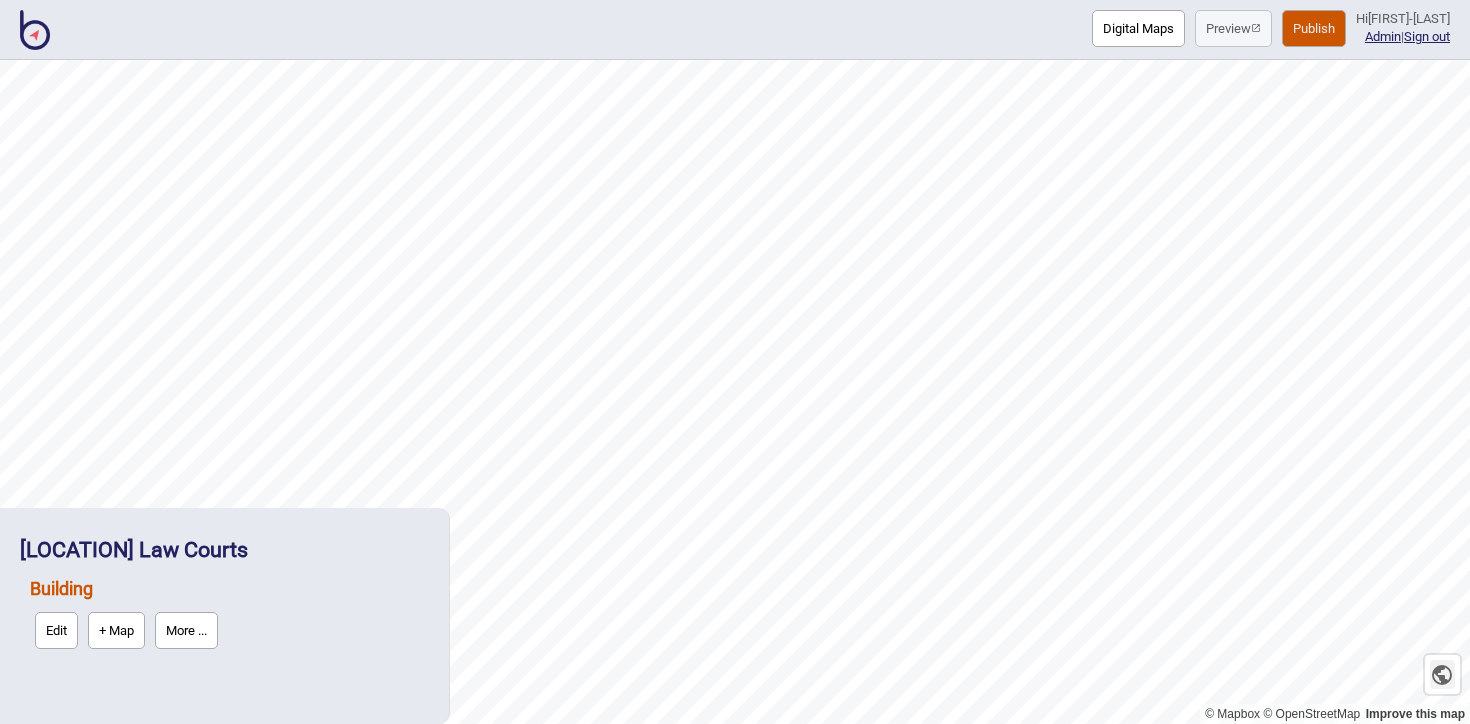 click 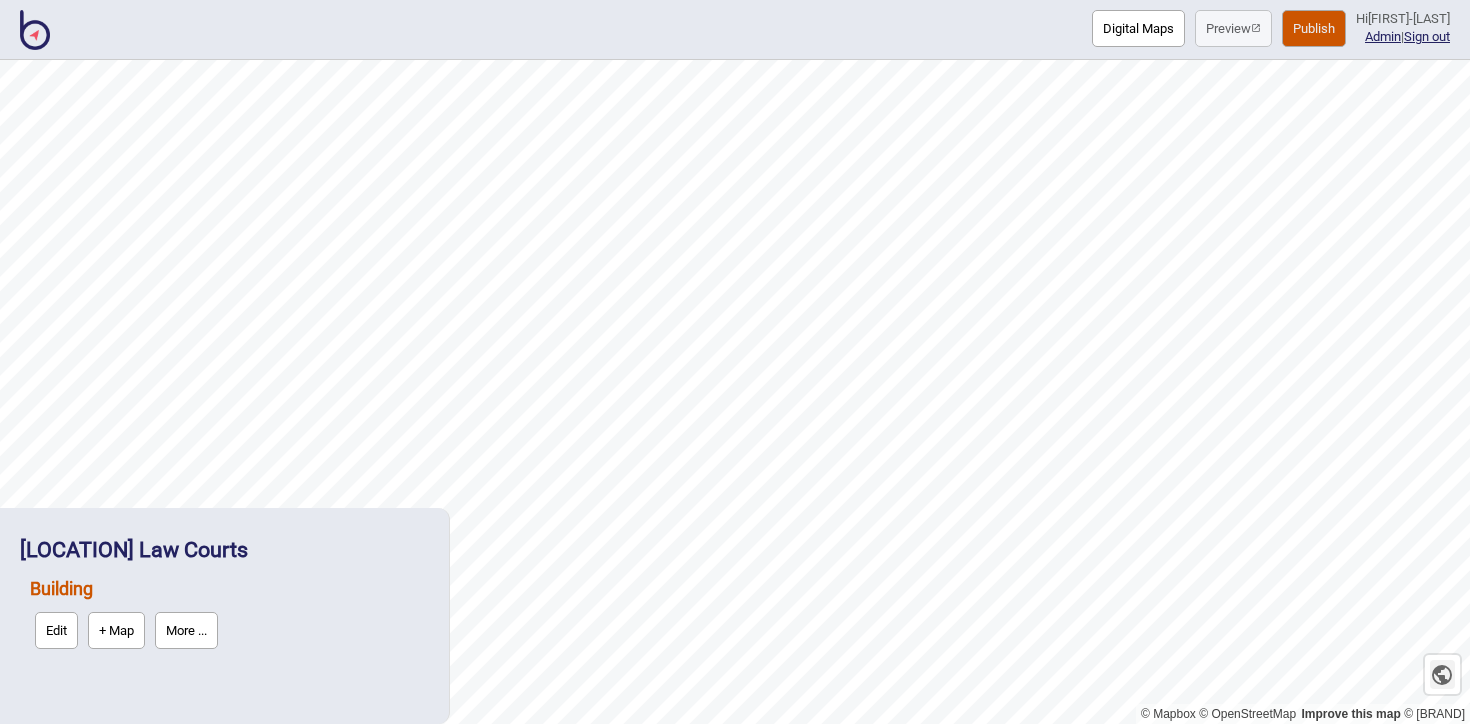 click 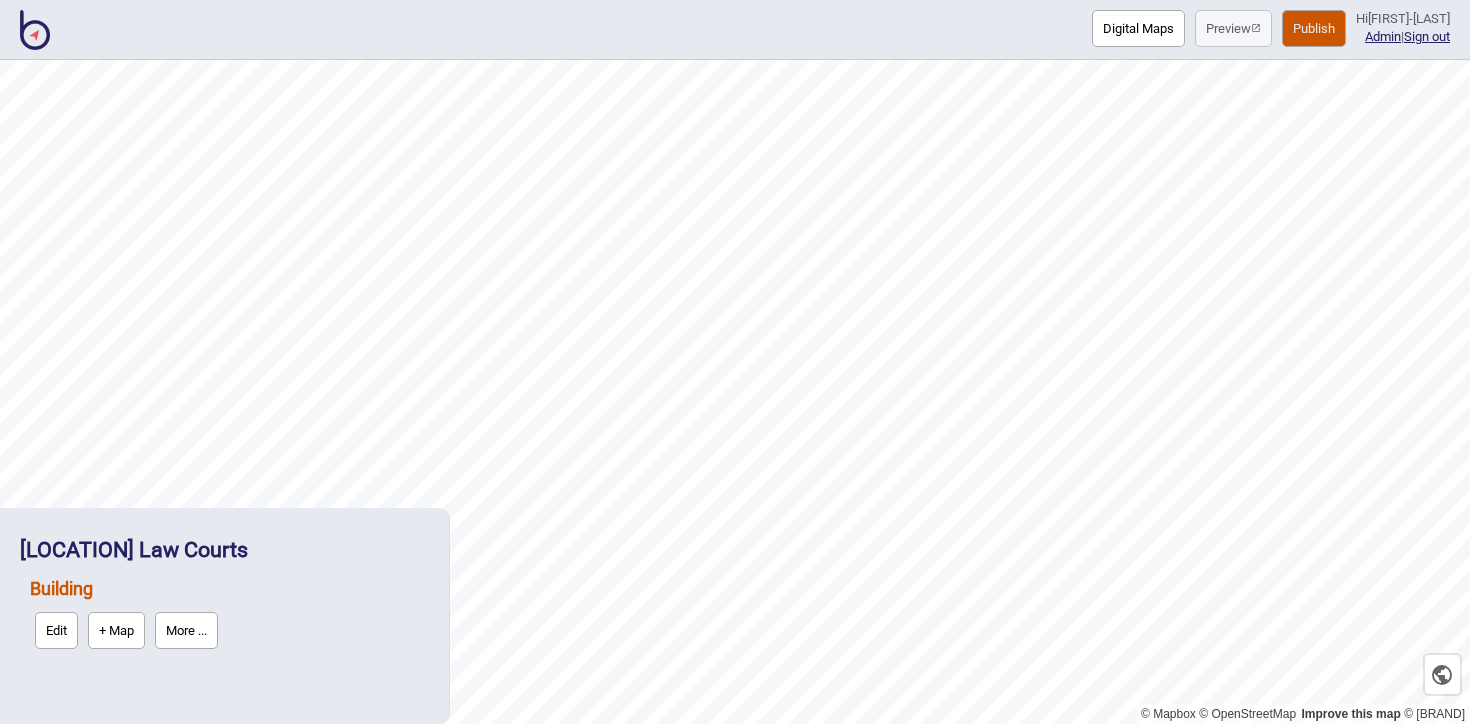 click on "+ Map" at bounding box center (116, 630) 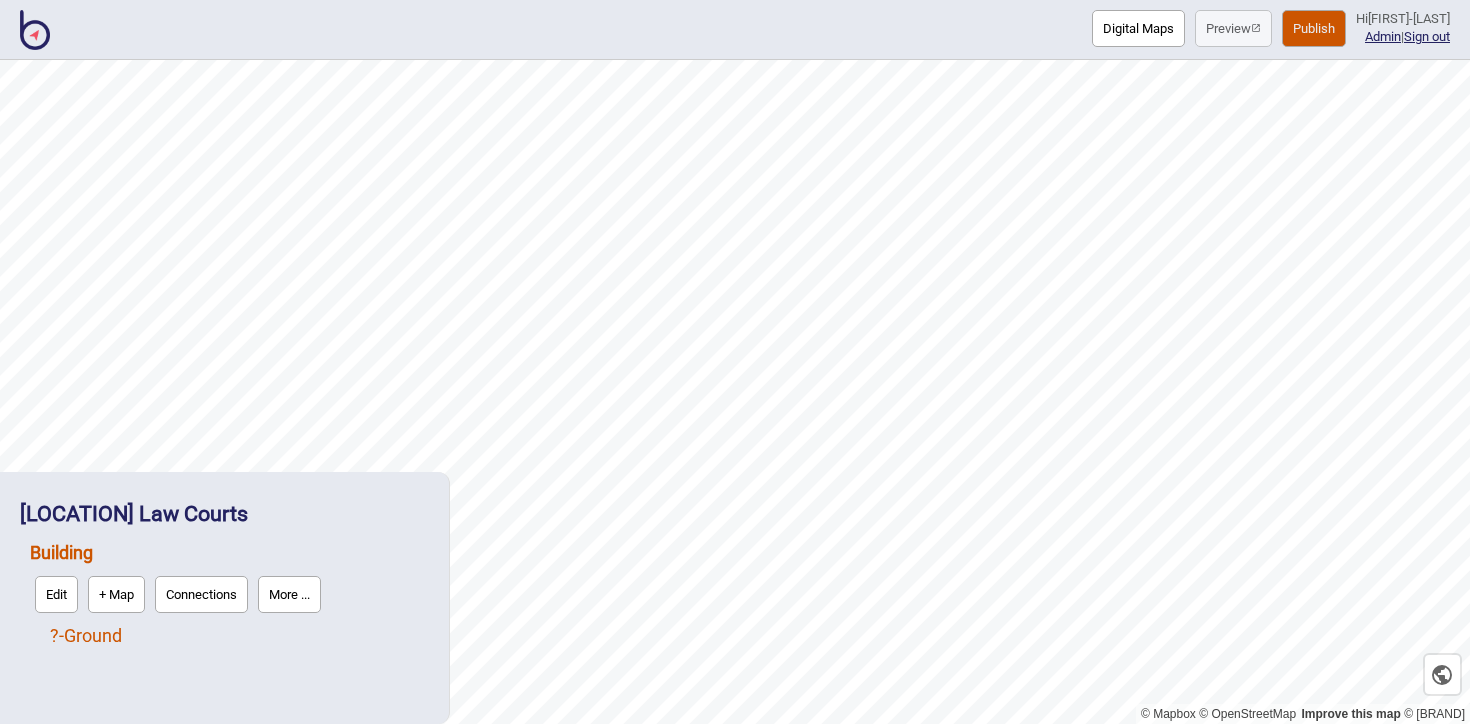click on "?  -  Ground" at bounding box center [86, 635] 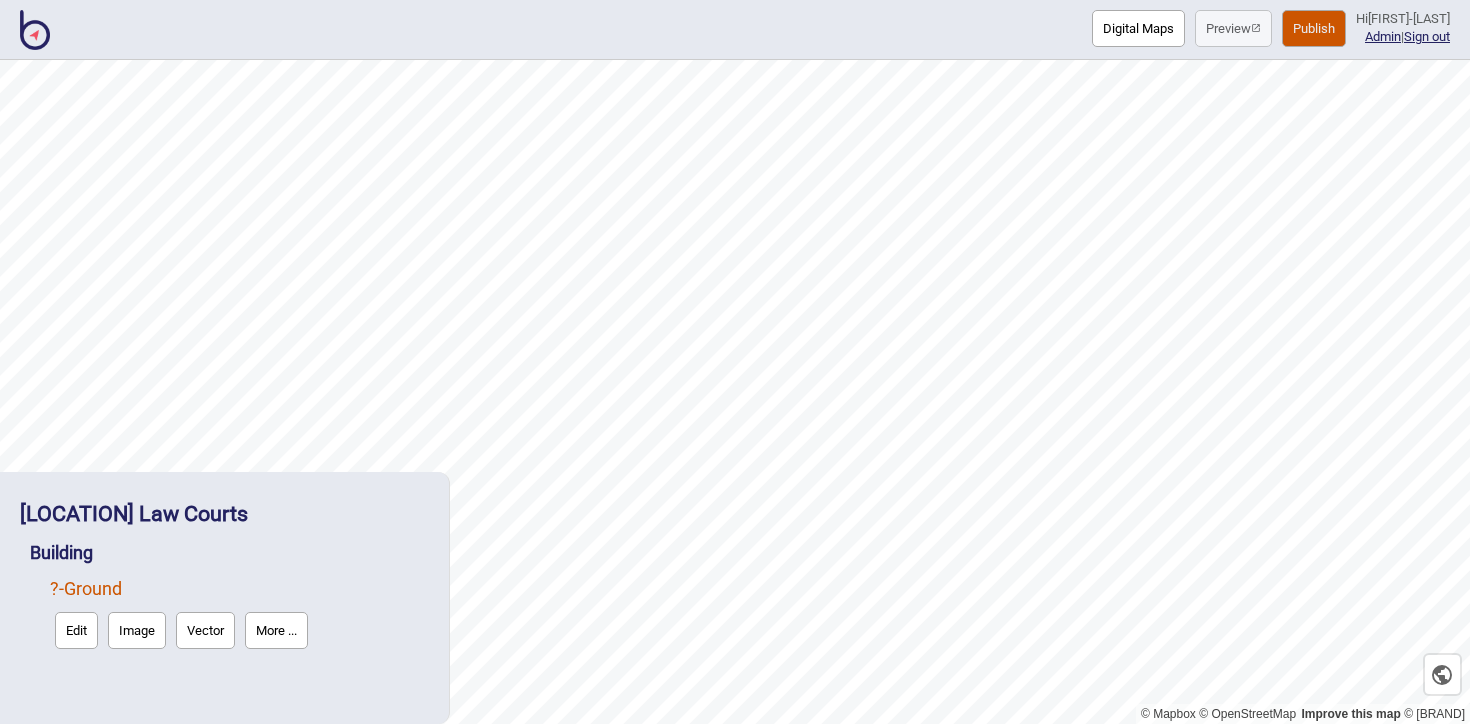 click on "Image" at bounding box center (137, 630) 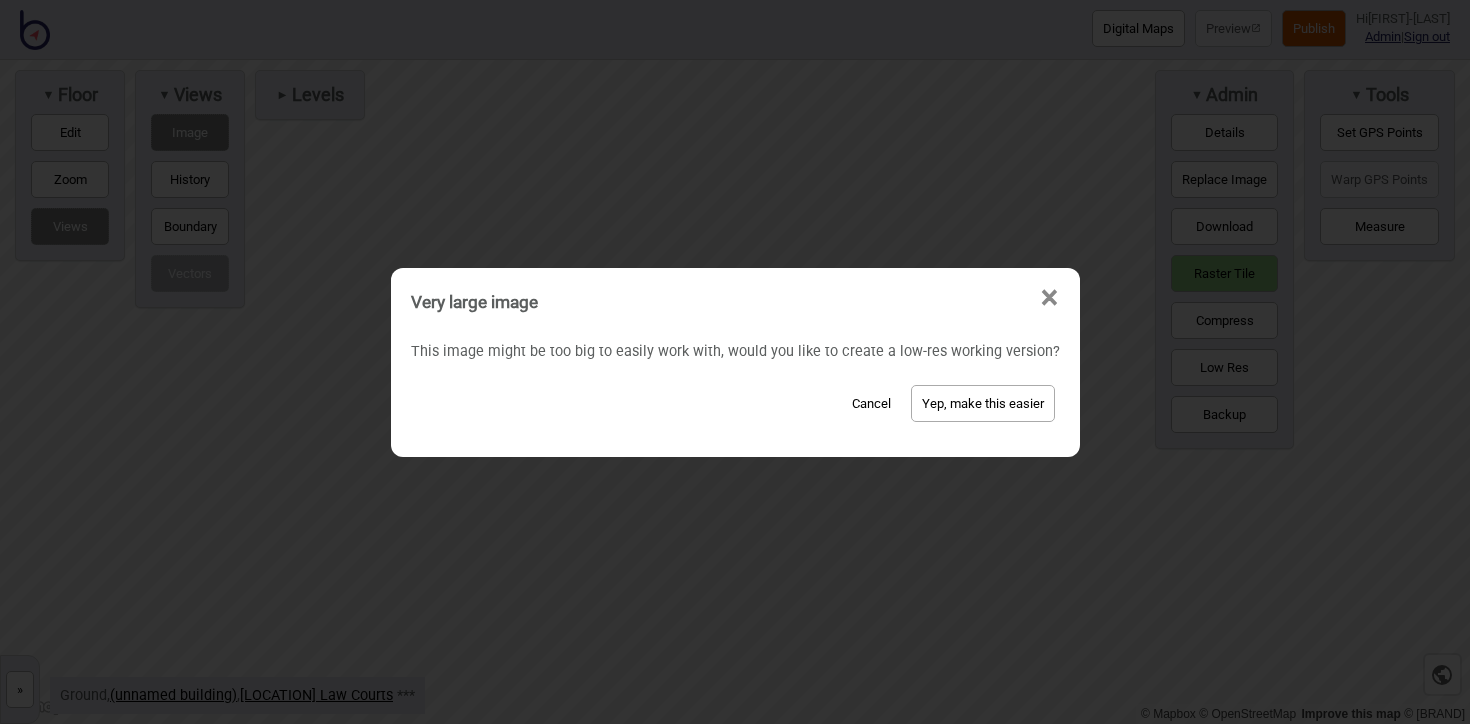 click on "Yep, make this easier" at bounding box center (983, 403) 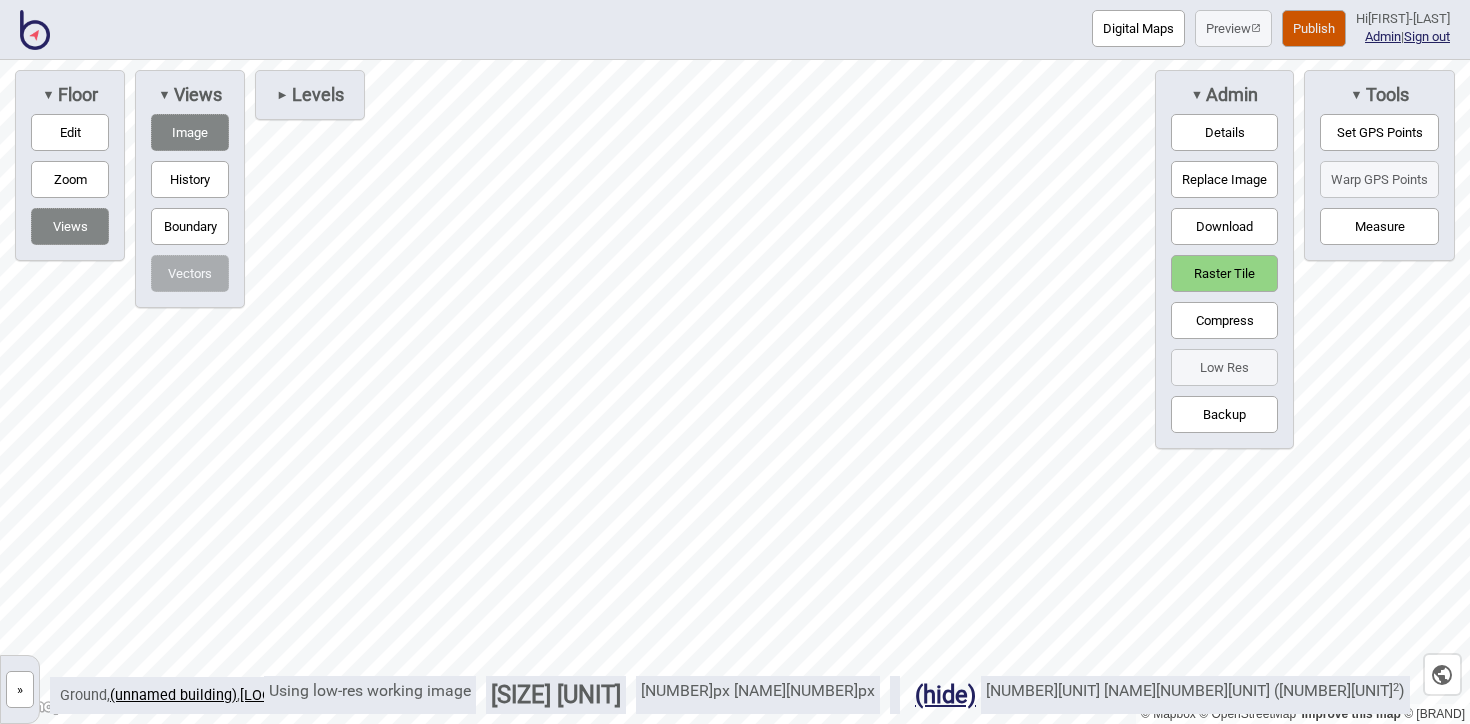 click on "Set GPS Points" at bounding box center (1379, 132) 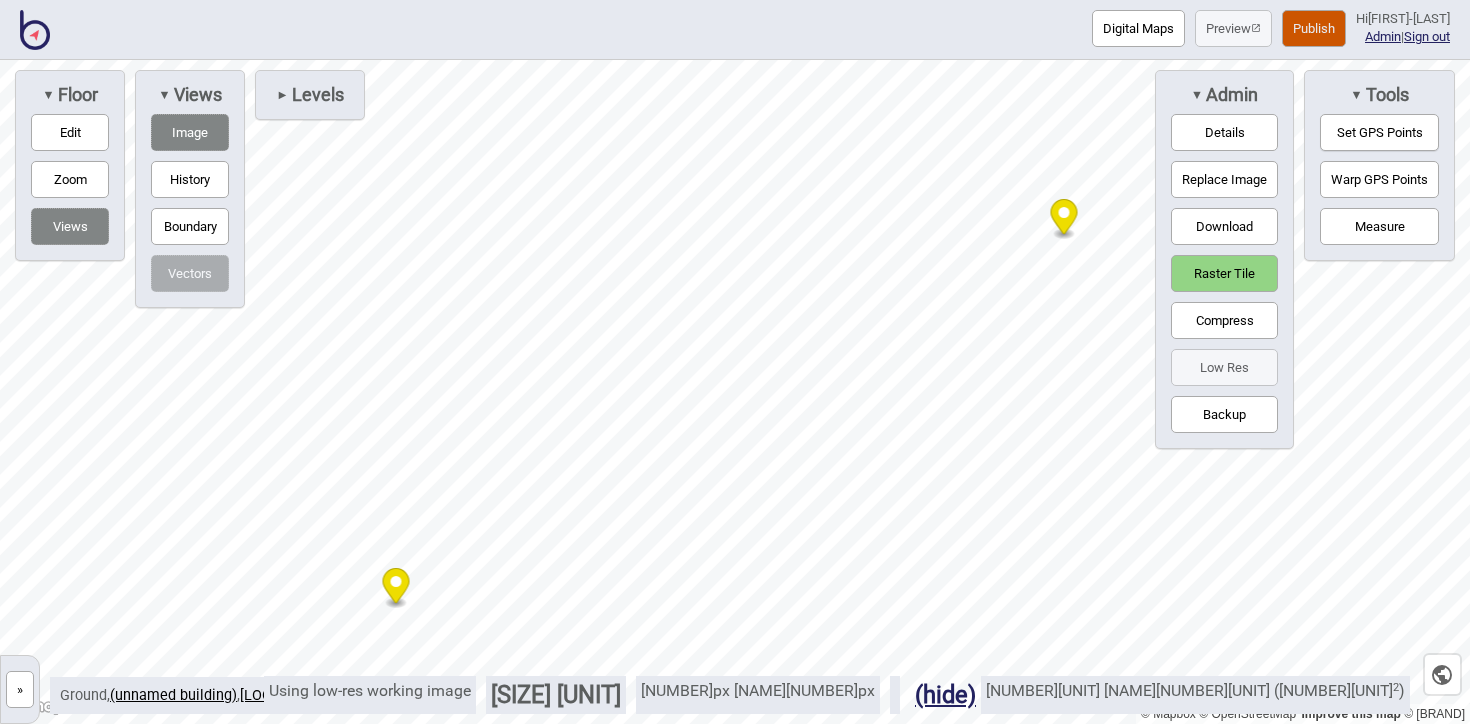click on "Warp GPS Points" at bounding box center (1379, 179) 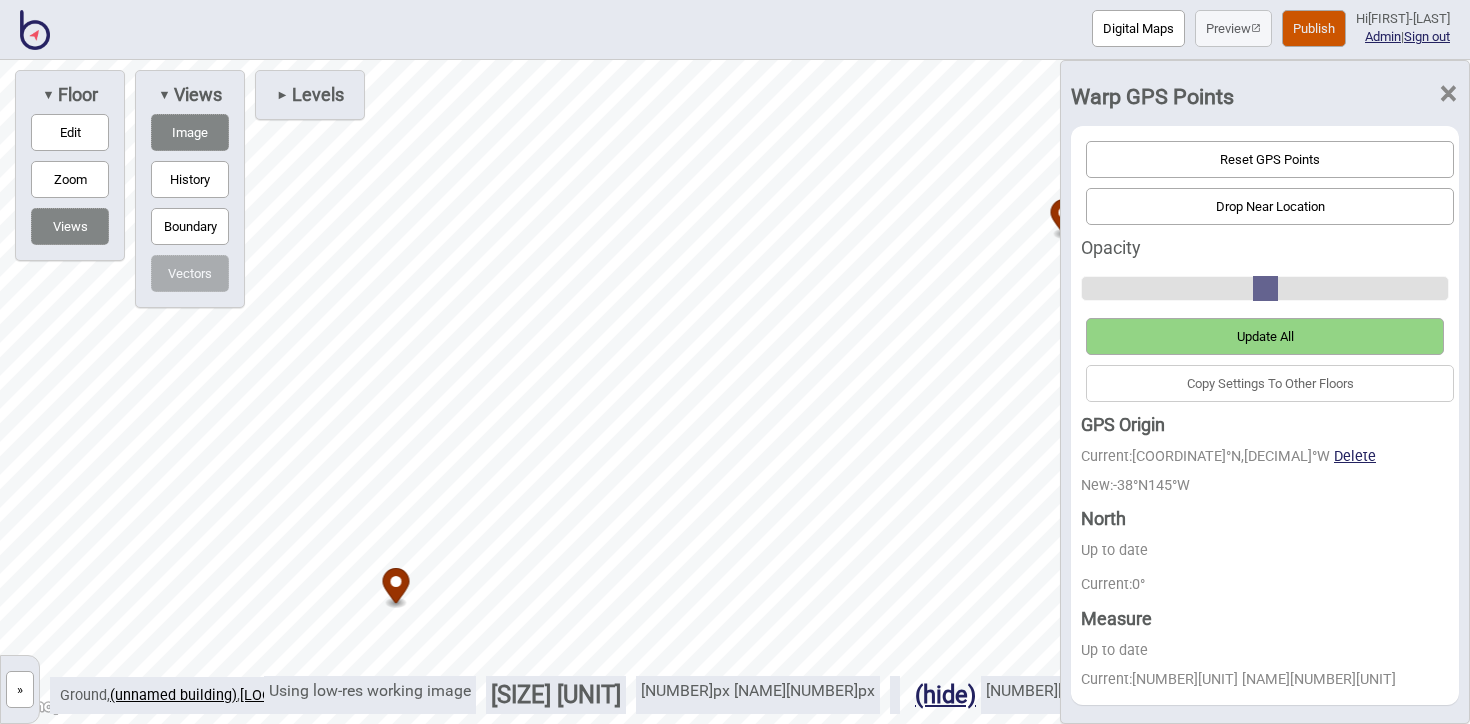 click on "Drop Near Location" at bounding box center [1270, 206] 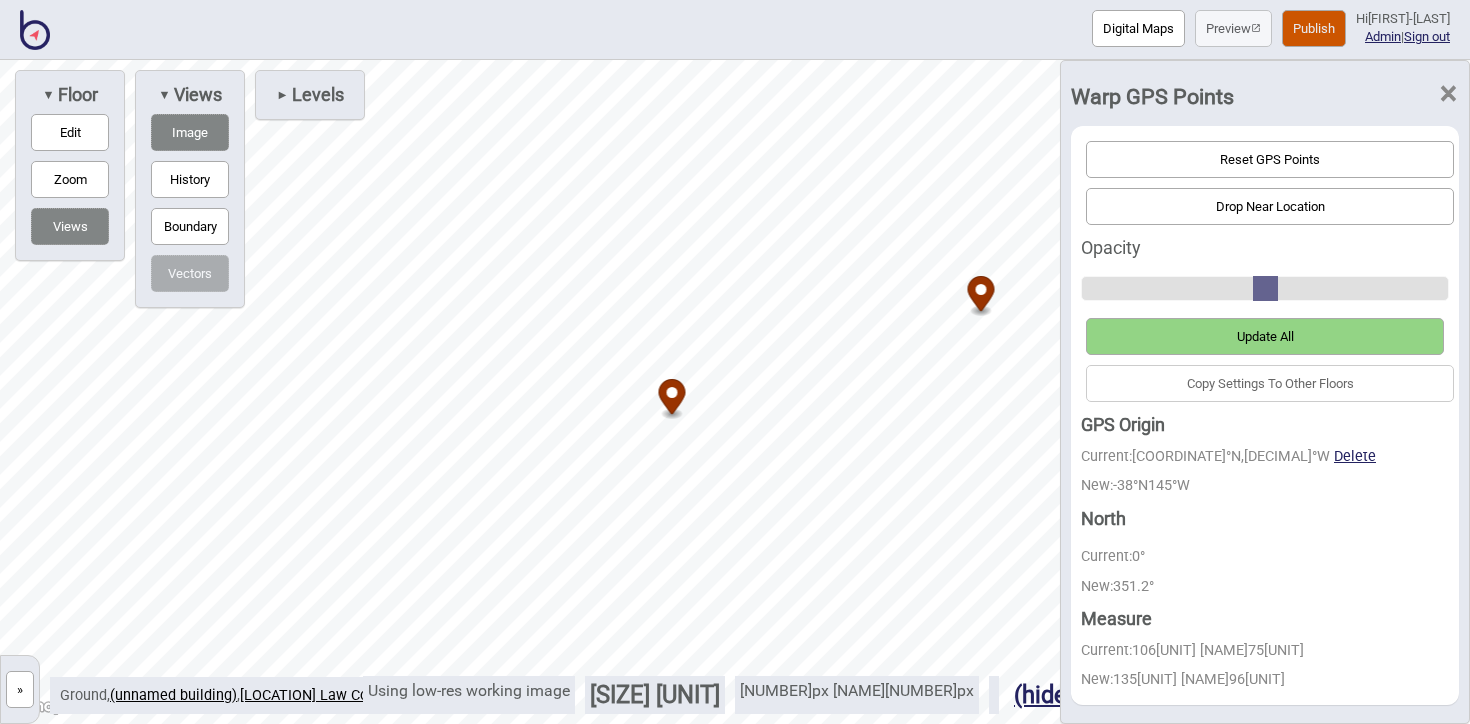 click on "Update All" at bounding box center [1265, 336] 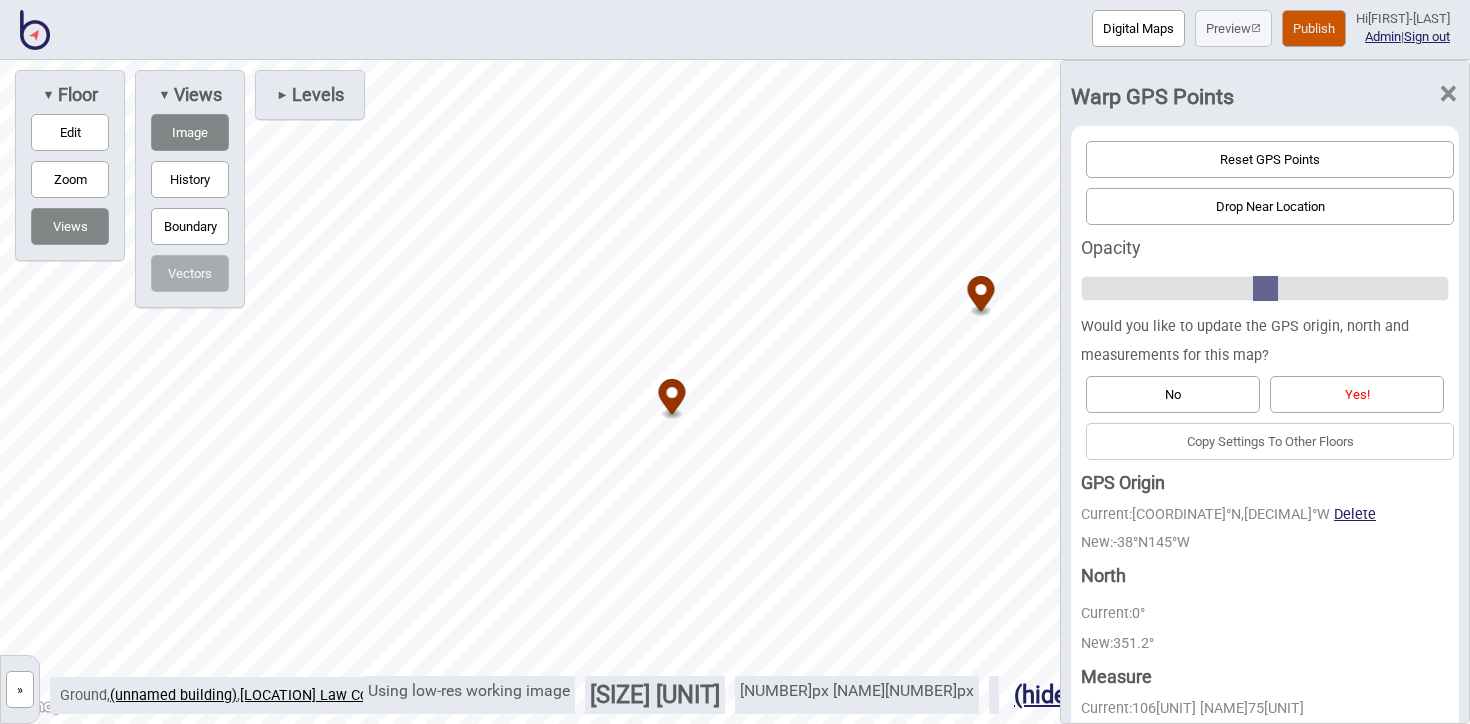 click on "Yes!" at bounding box center [1357, 394] 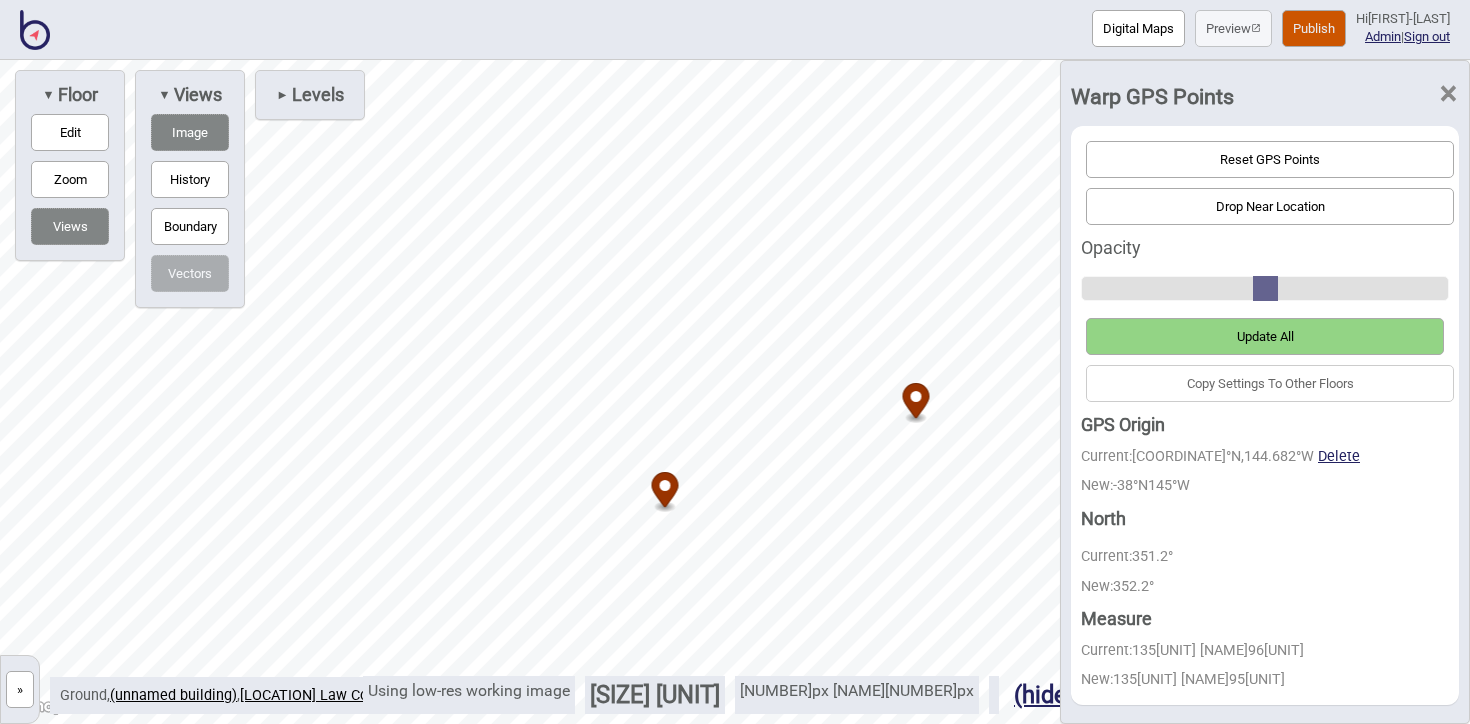 click at bounding box center (735, 60) 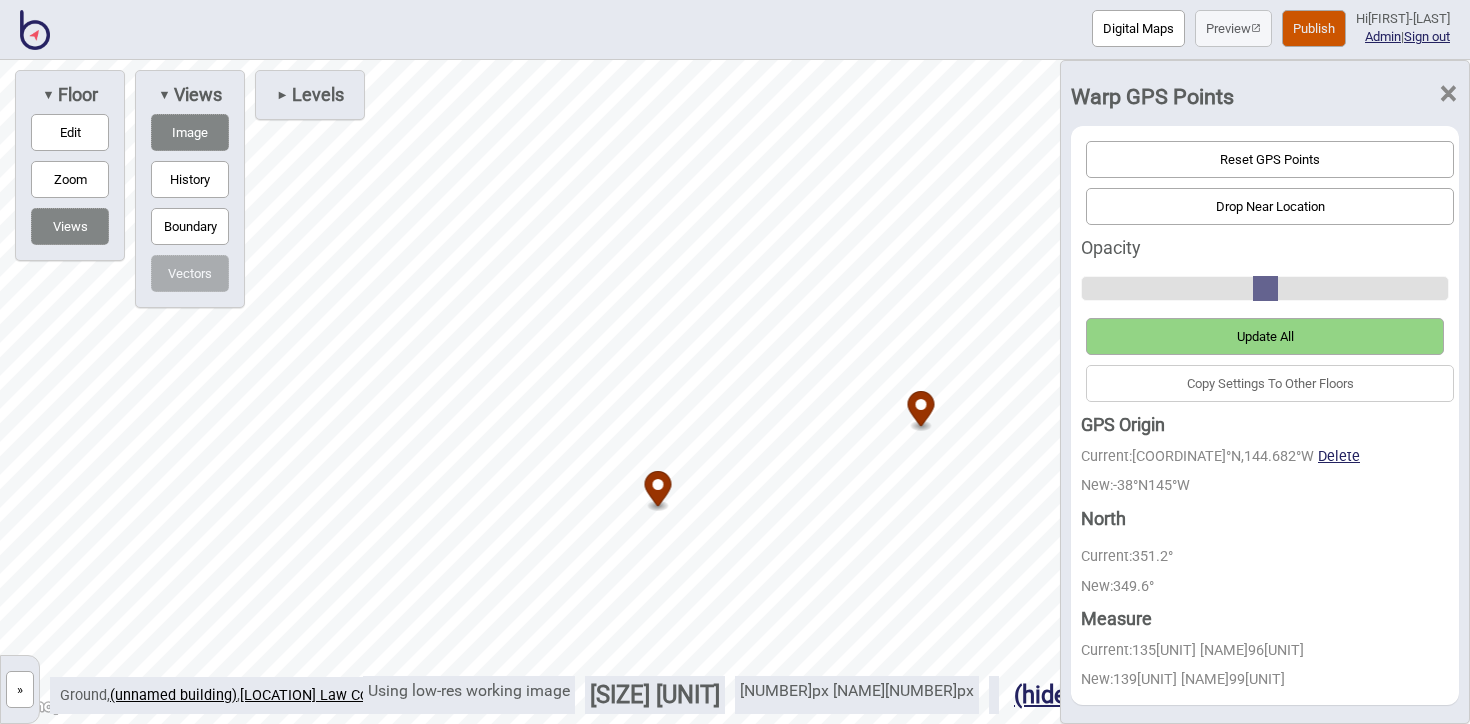click on "Update All" at bounding box center [1265, 336] 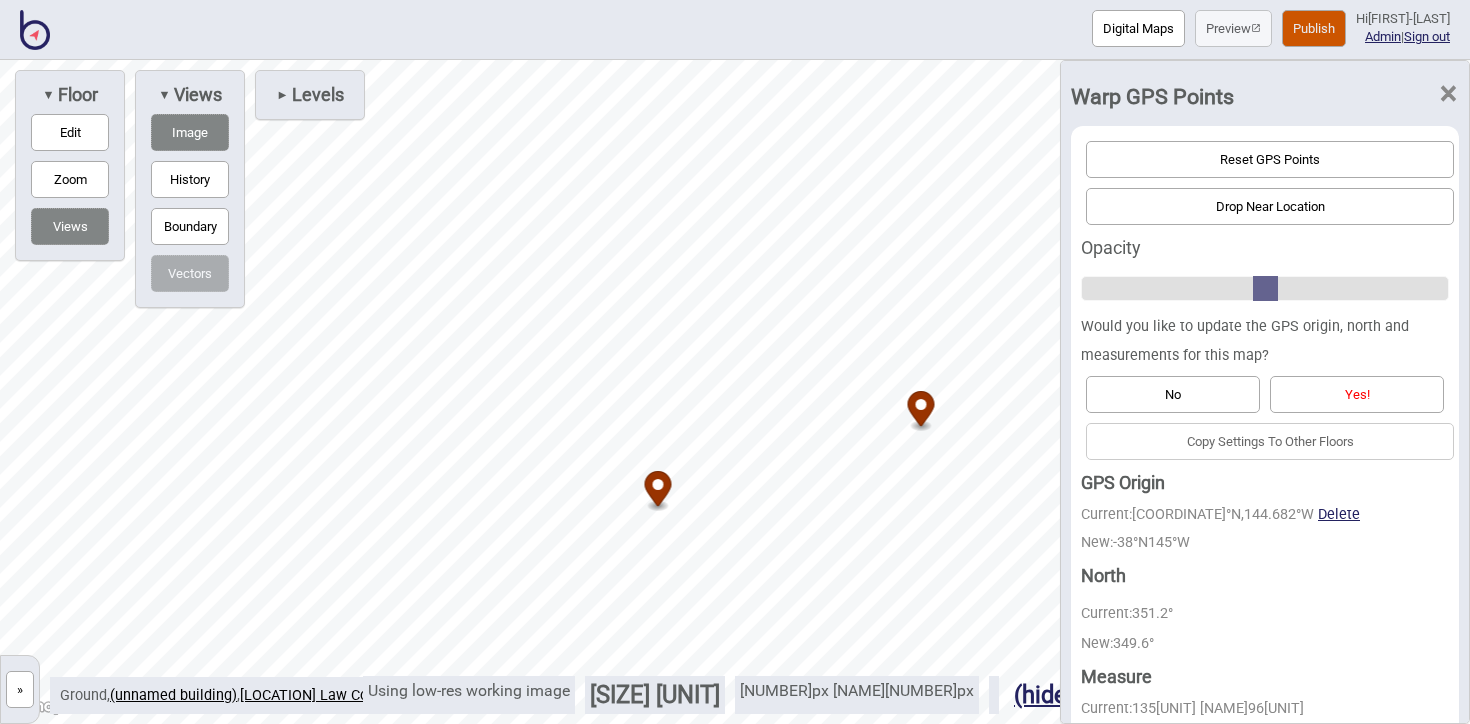 click on "Yes!" at bounding box center (1357, 394) 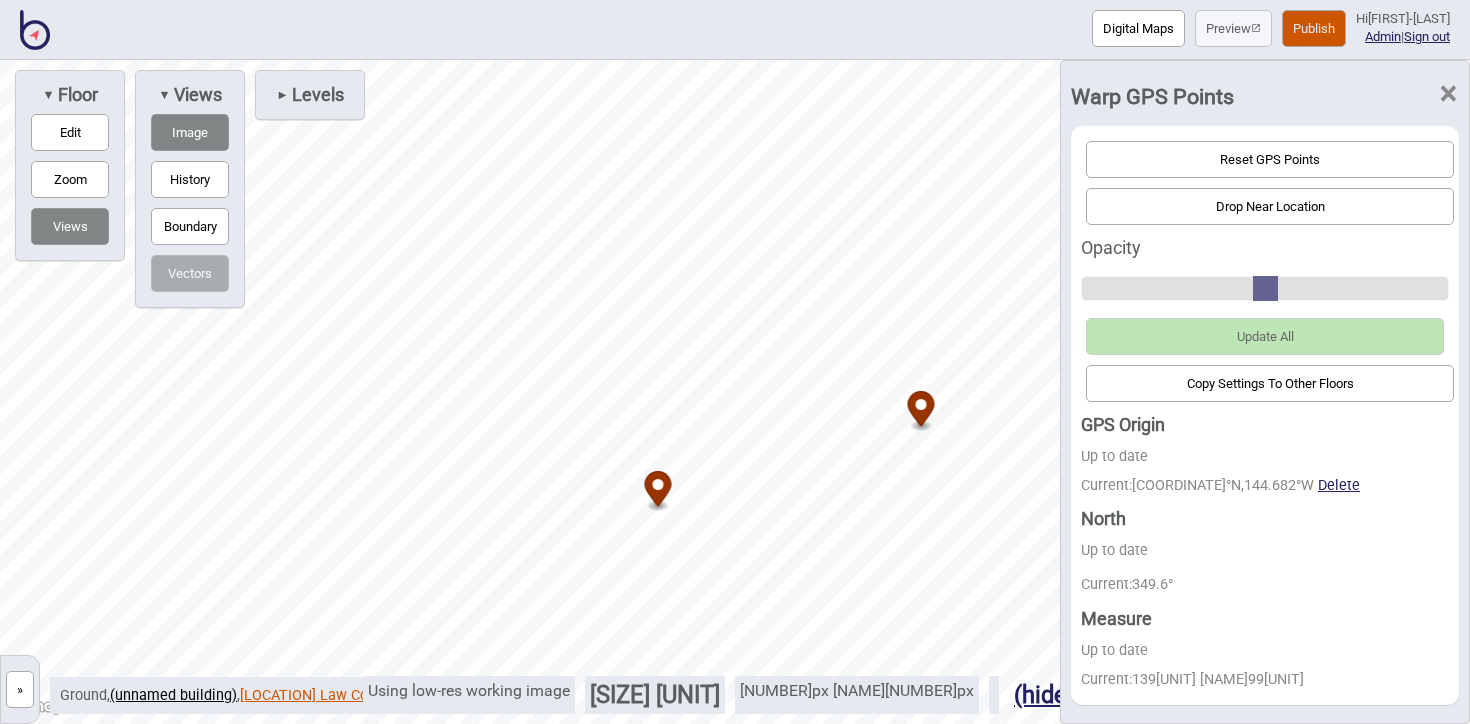 click on "[LOCATION] Law Courts" at bounding box center (316, 695) 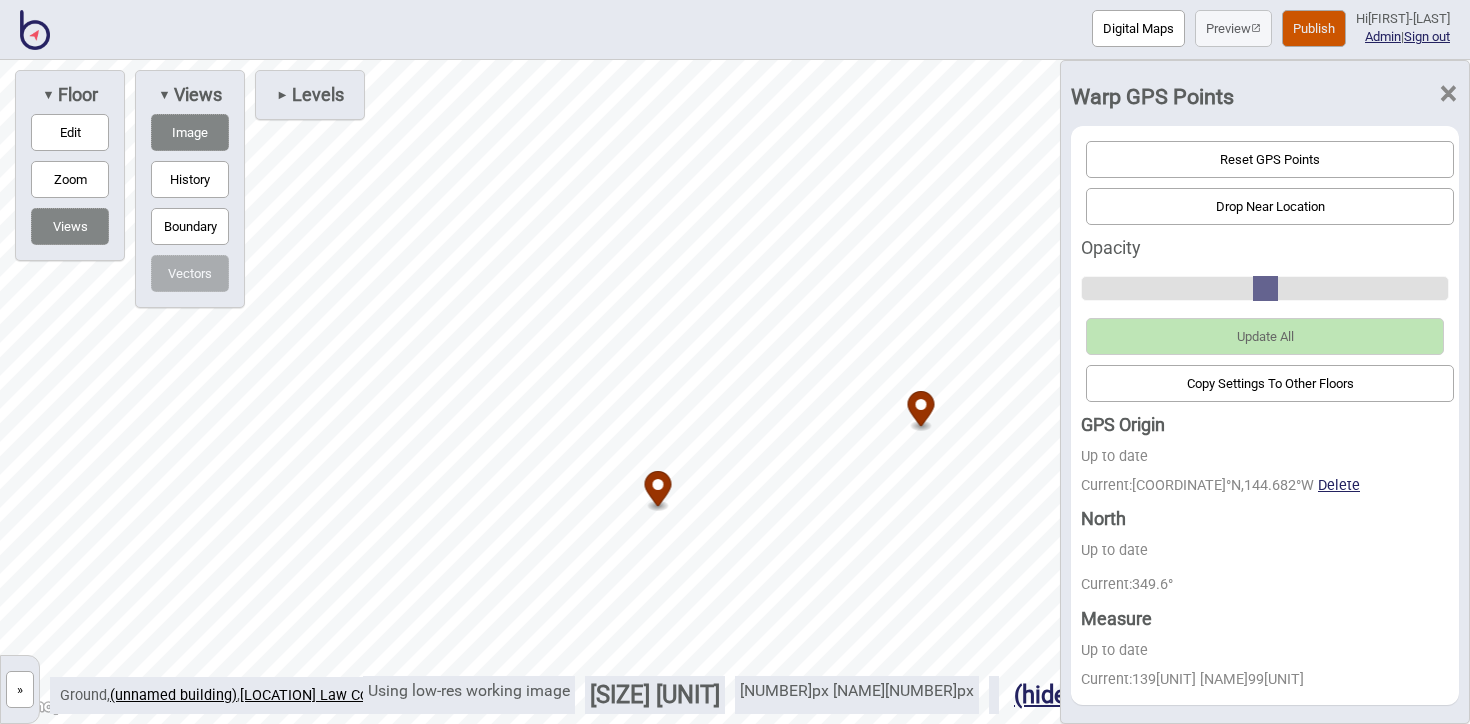 click on "×" at bounding box center [1448, 94] 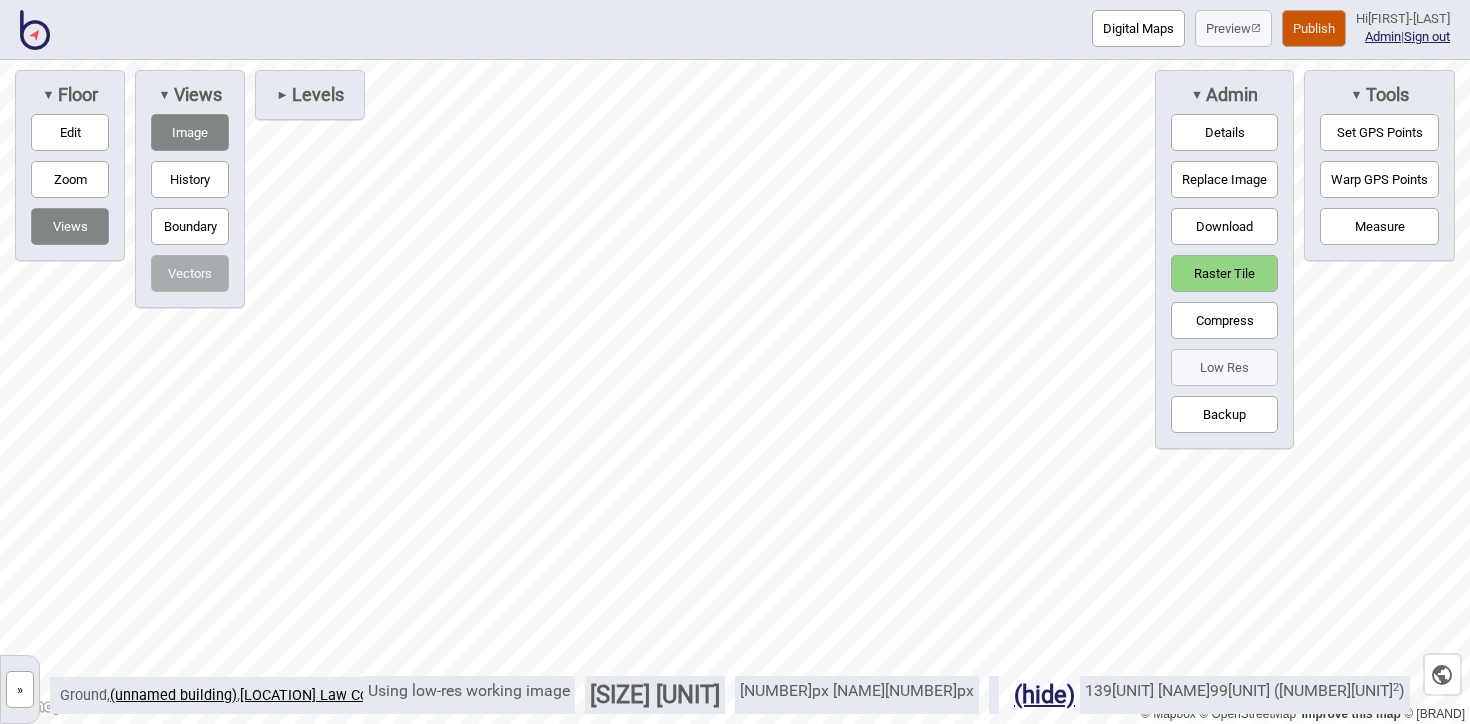 click on "Raster Tile" at bounding box center [1224, 273] 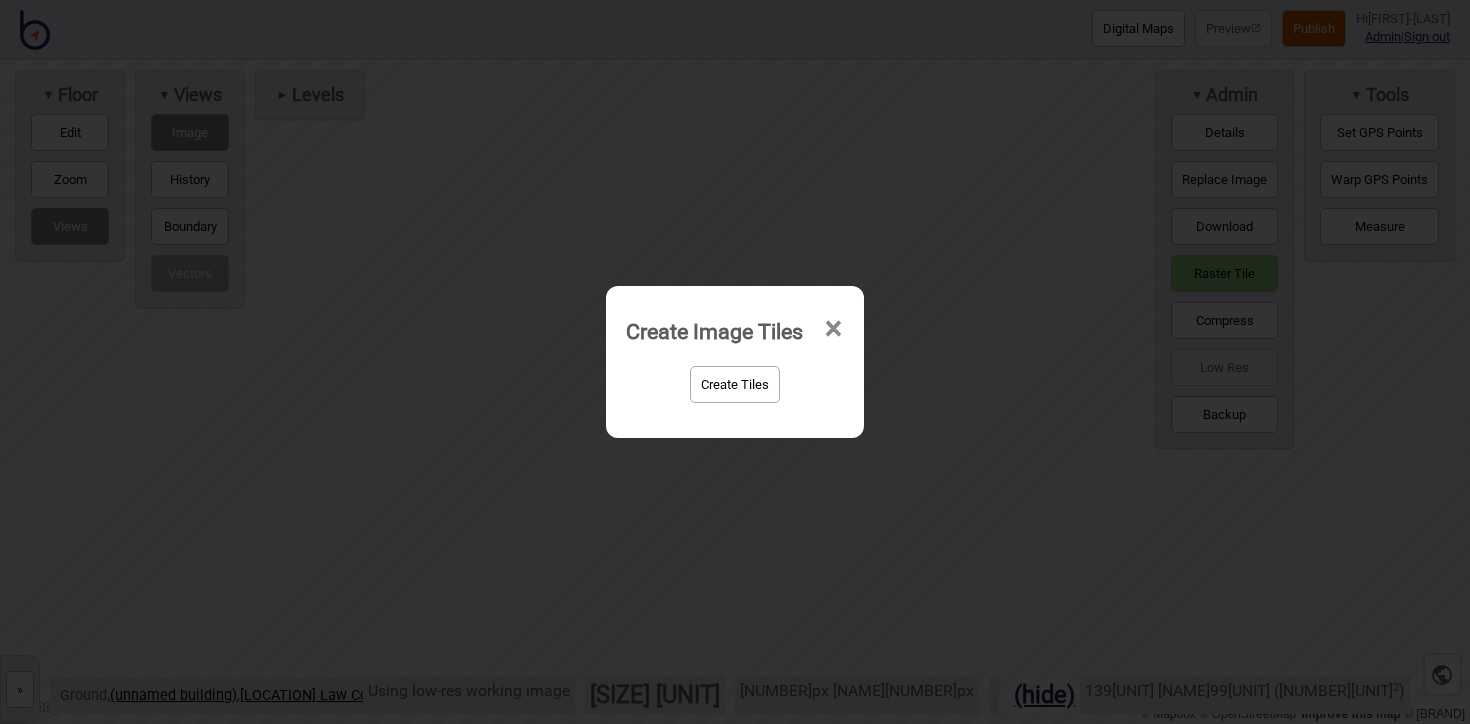 click on "Create Tiles" at bounding box center (735, 384) 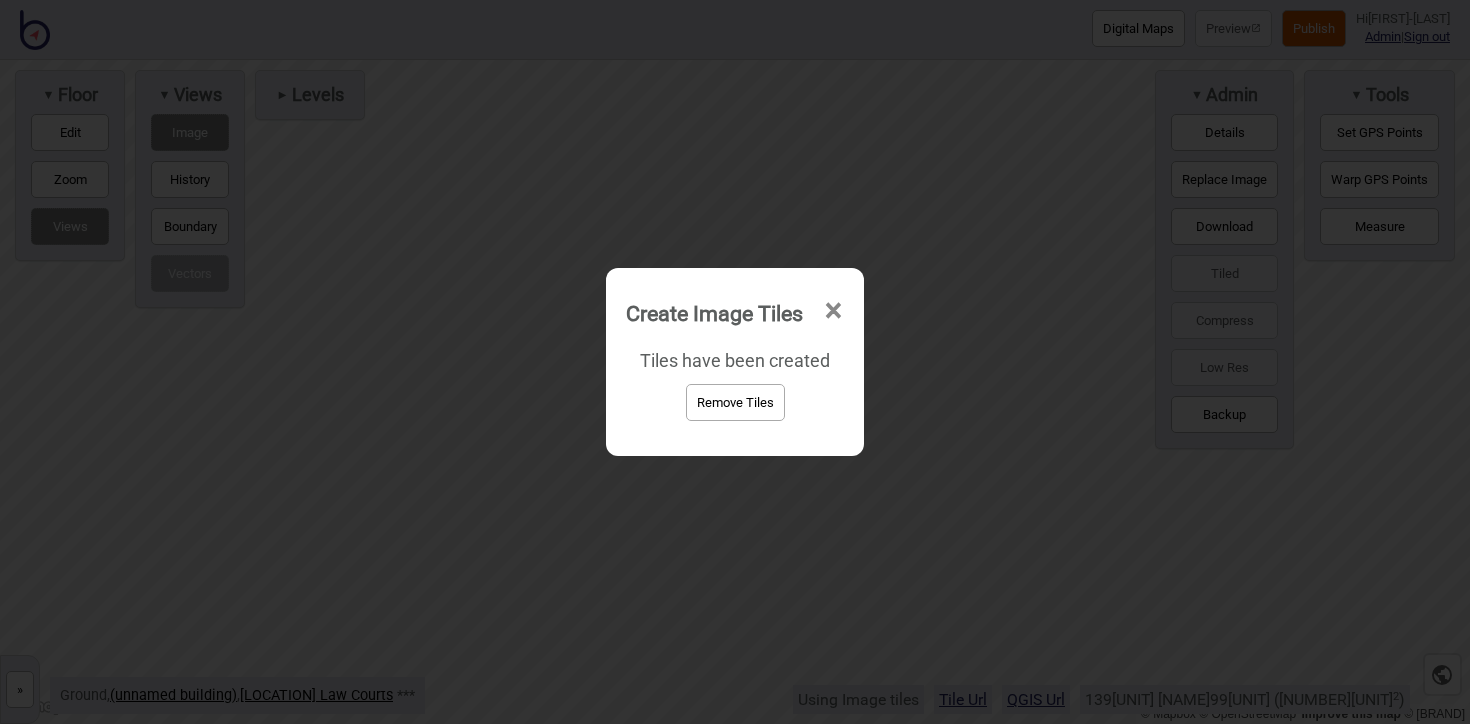 click on "×" at bounding box center [833, 311] 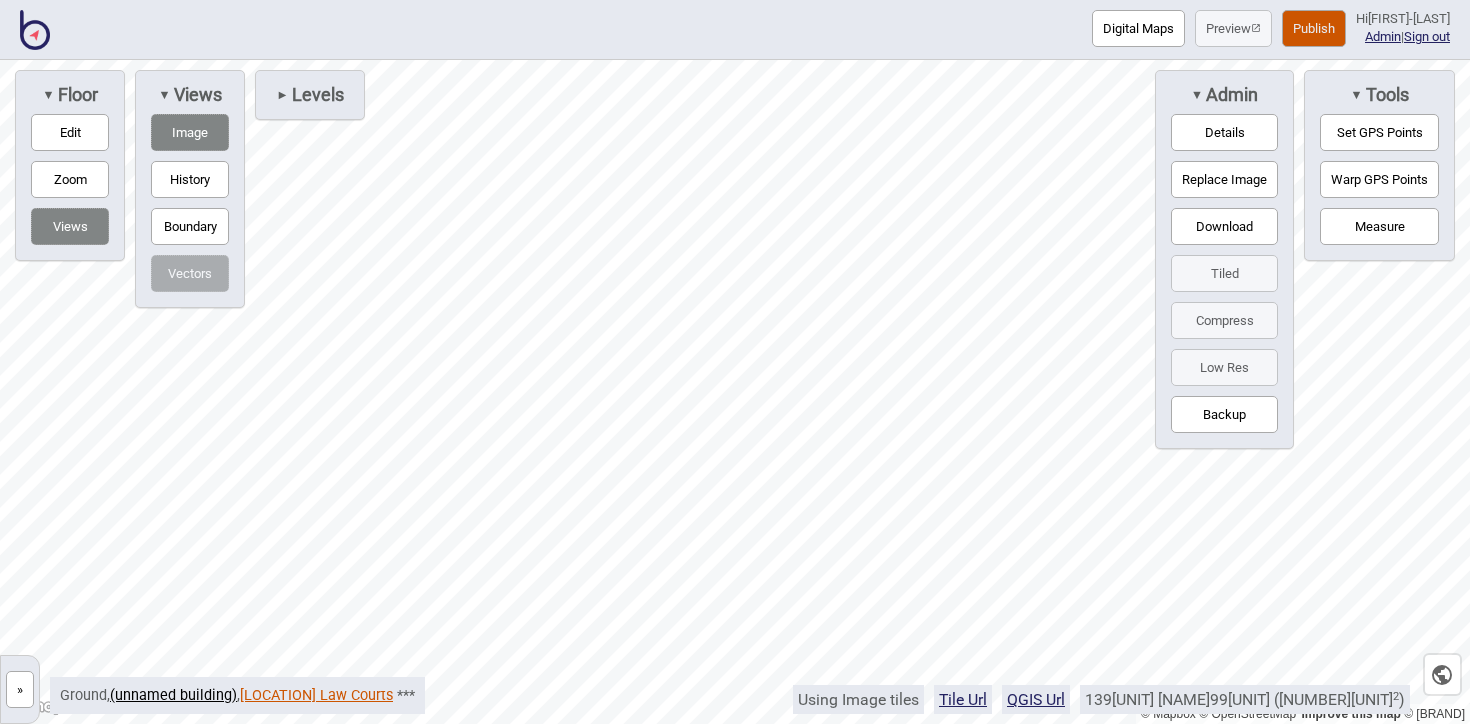 click on "[LOCATION] Law Courts" at bounding box center (316, 695) 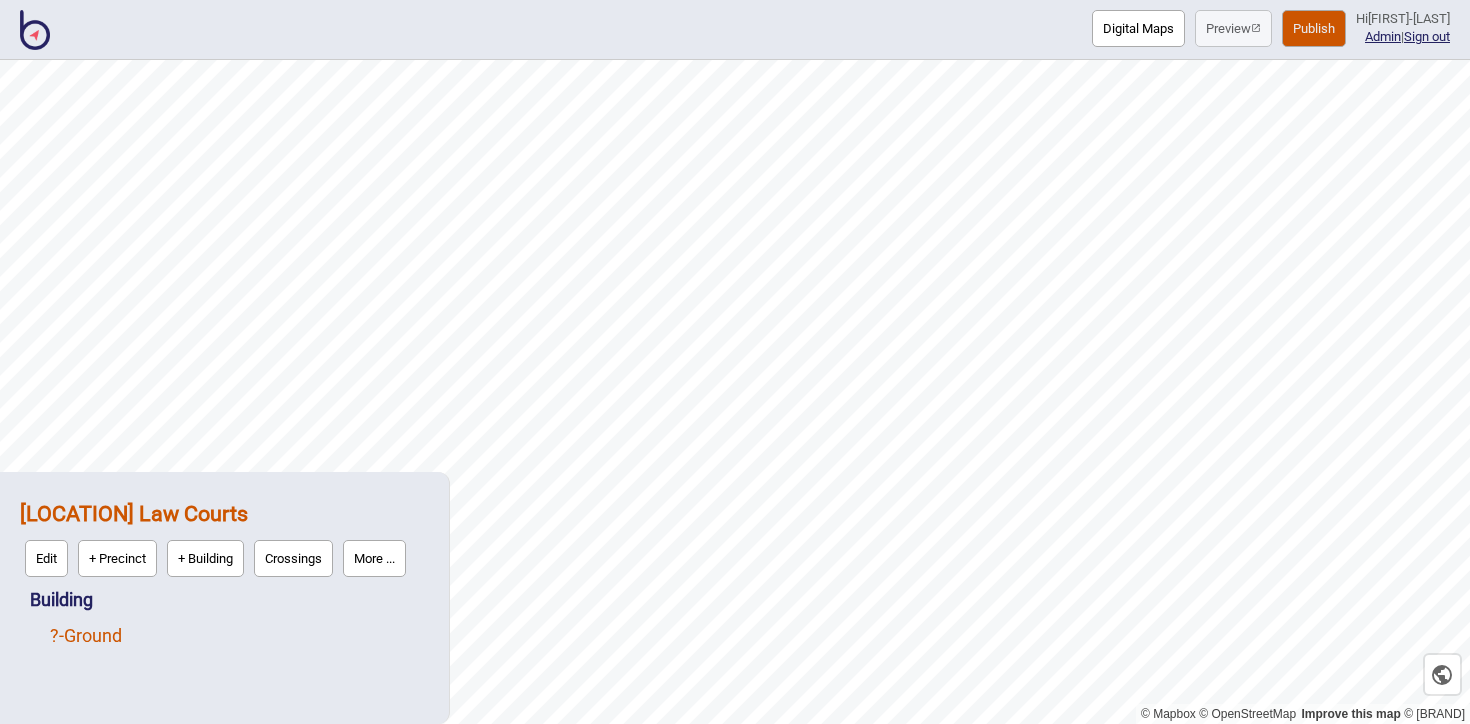 click on "?  -  Ground" at bounding box center [86, 635] 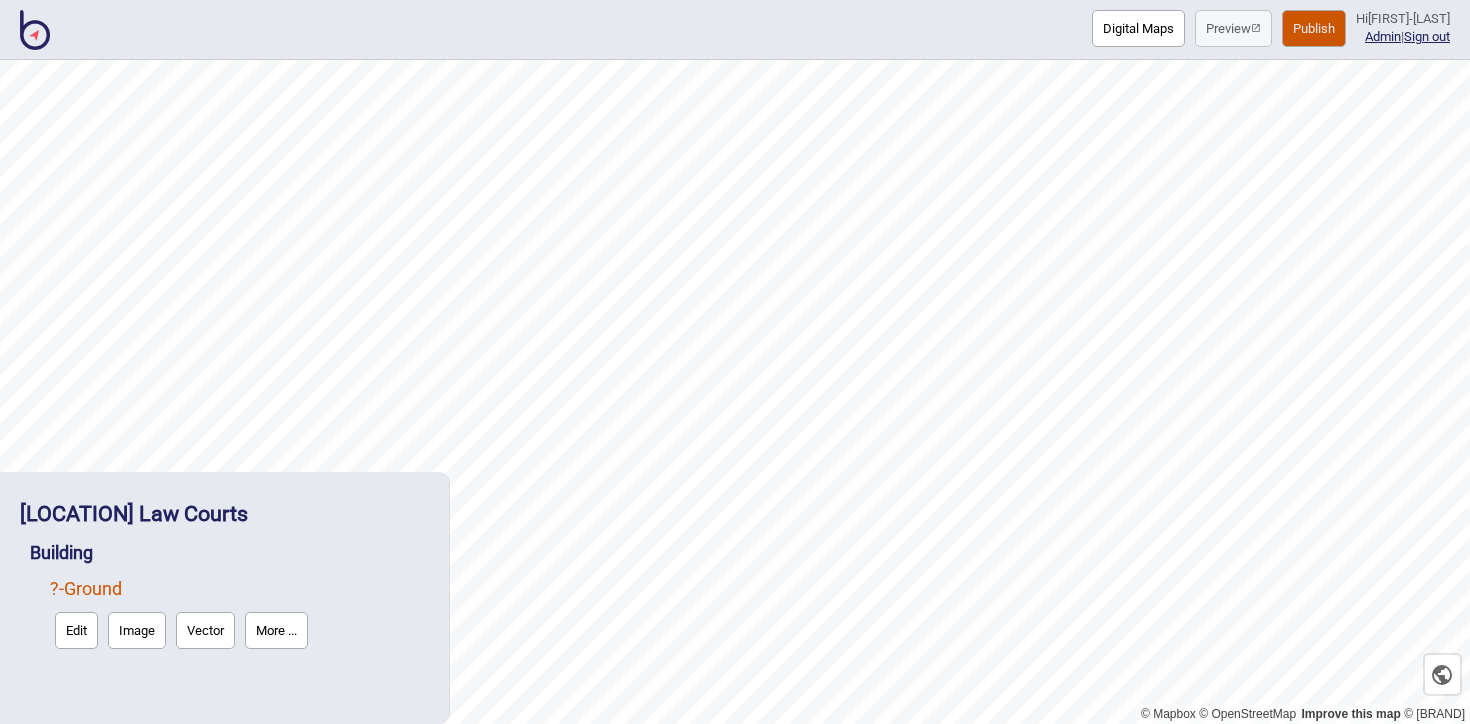 click on "Edit" at bounding box center [76, 630] 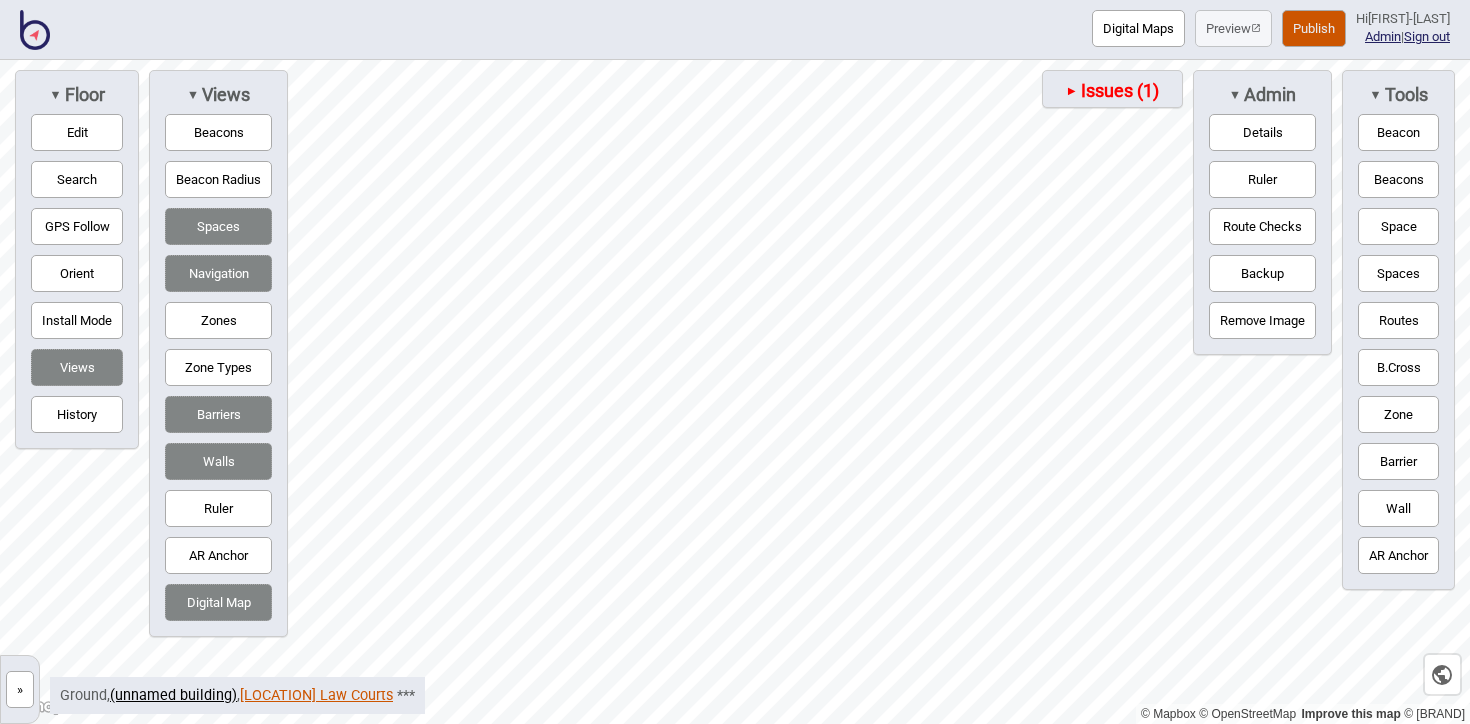 click on "[LOCATION] Law Courts" at bounding box center (316, 695) 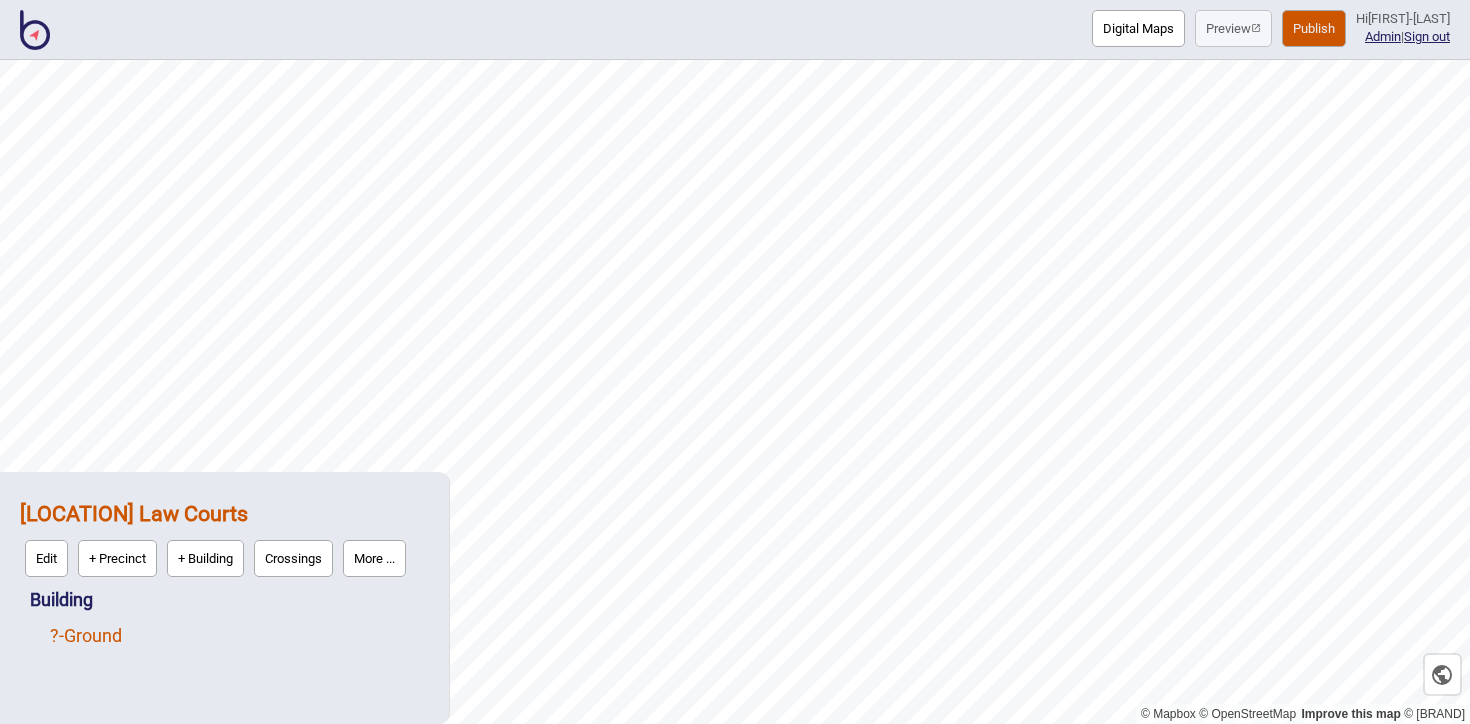 click on "?  -  Ground" at bounding box center [239, 636] 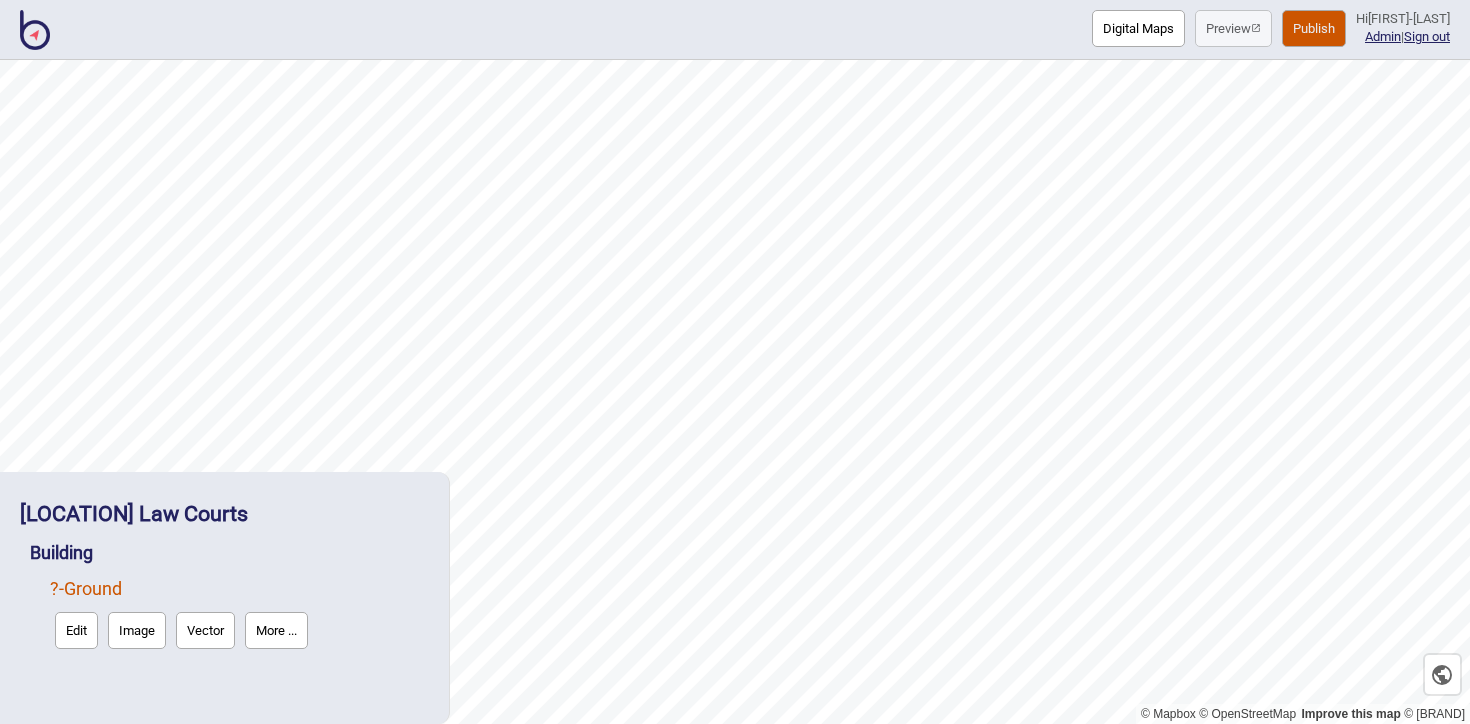click on "More ..." at bounding box center (276, 630) 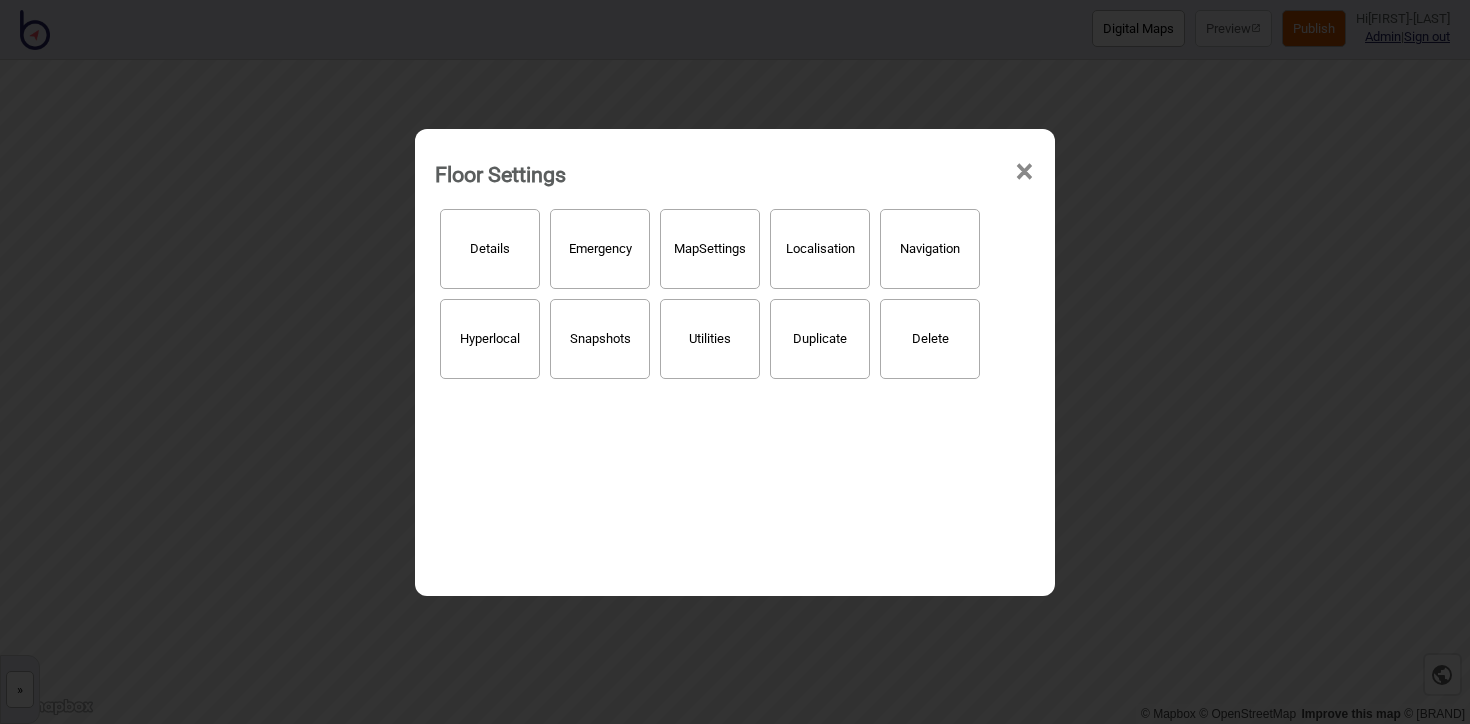 click on "Details" at bounding box center [490, 249] 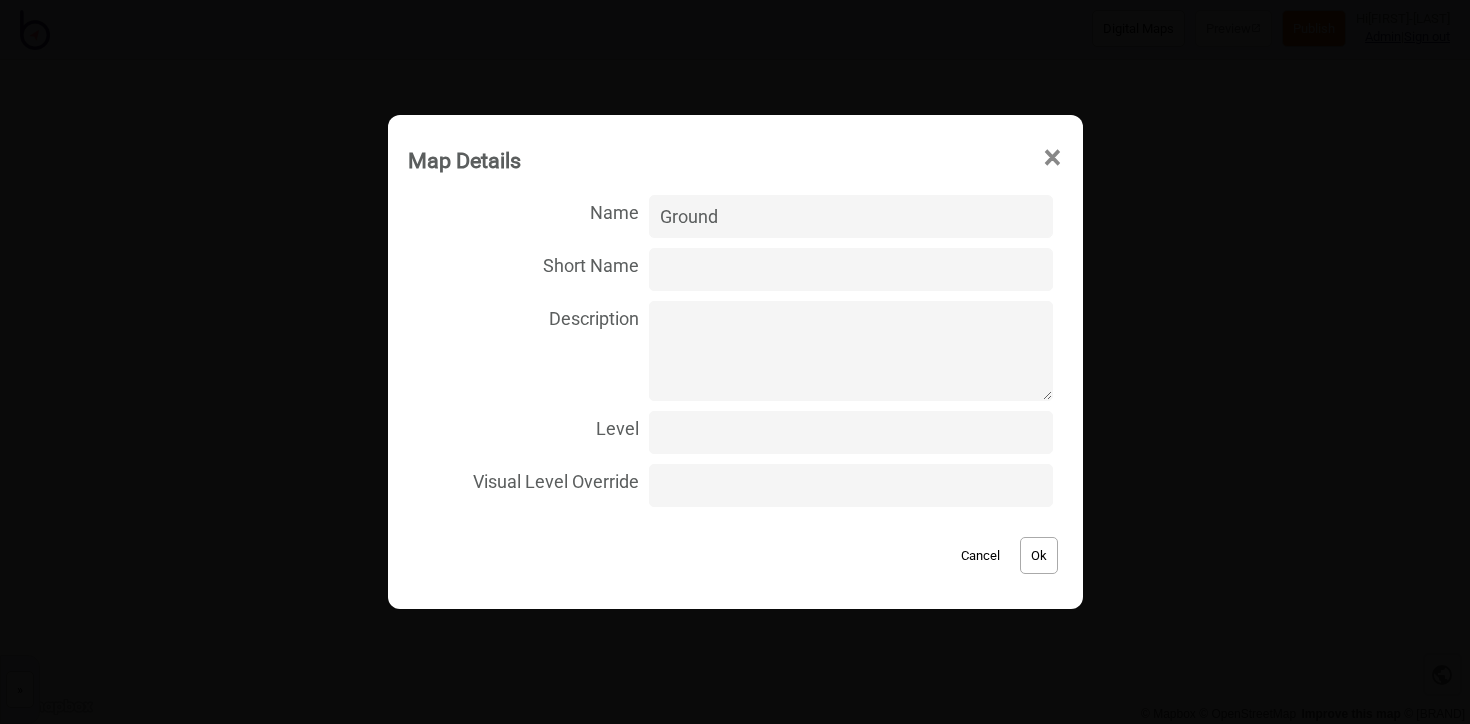 click on "Level" at bounding box center (850, 432) 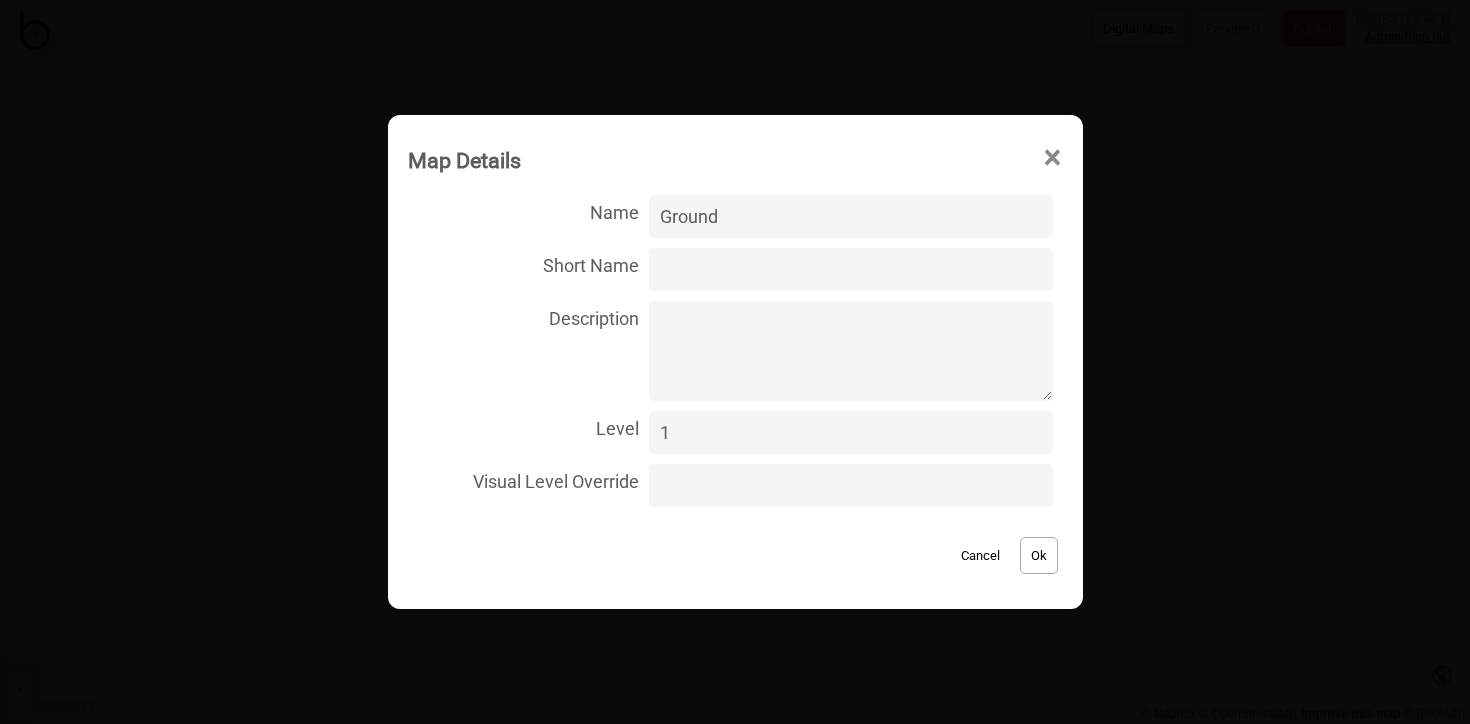 click on "1" at bounding box center (850, 432) 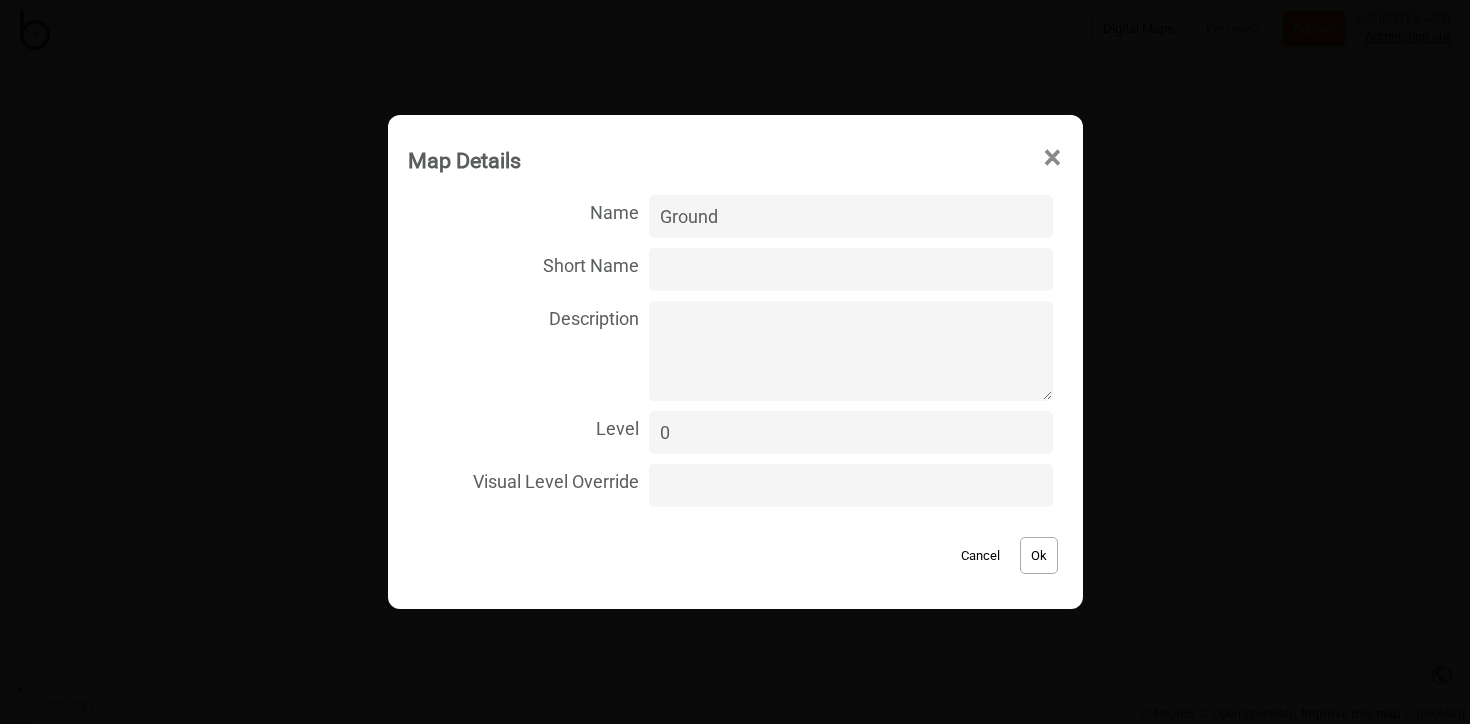 type on "0" 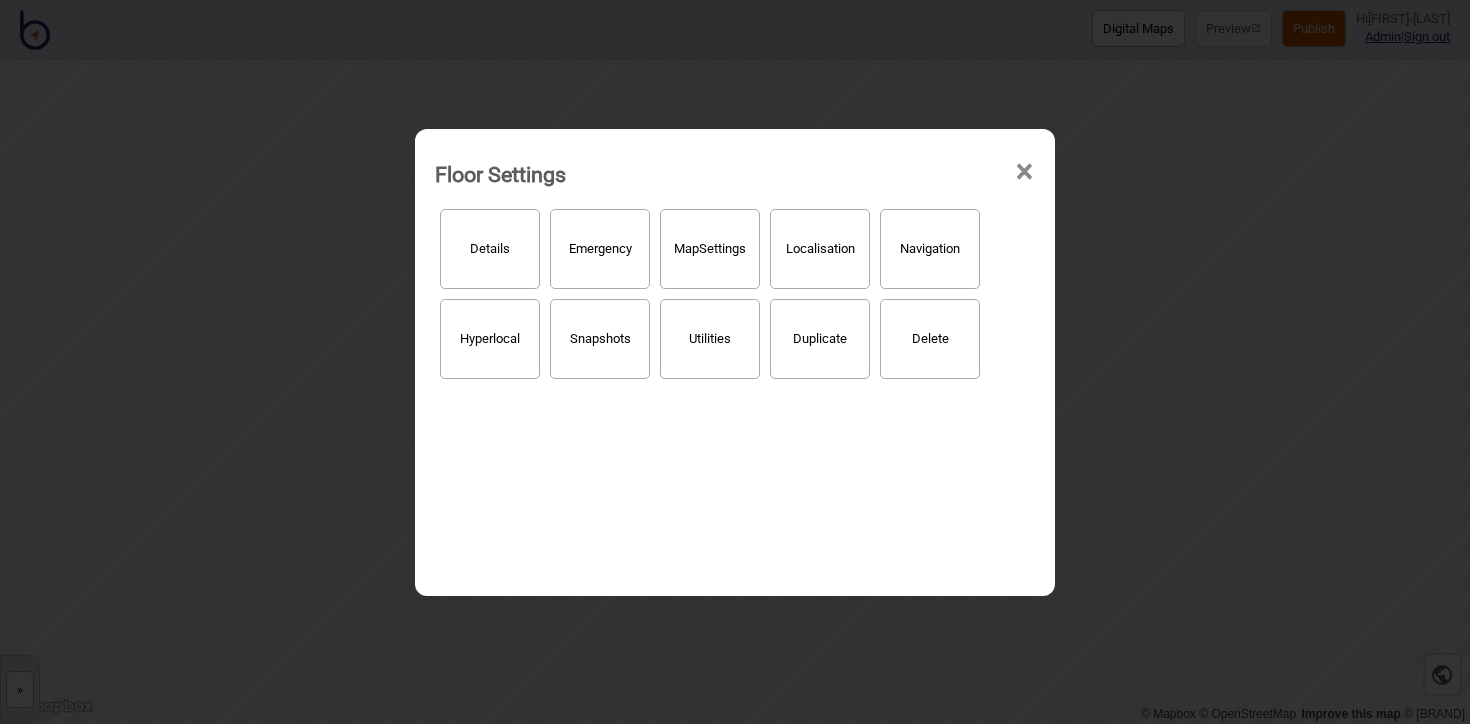 click on "Navigation" at bounding box center (930, 249) 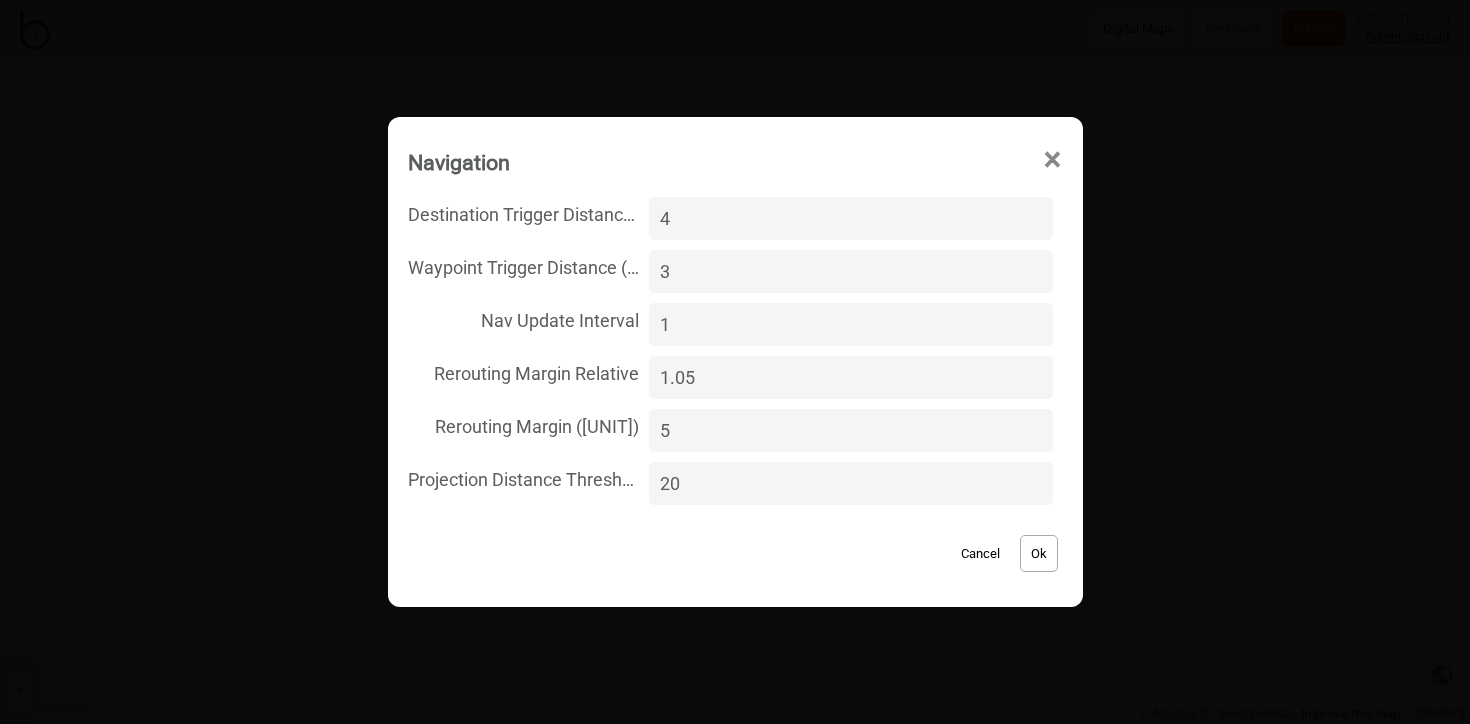 click on "×" at bounding box center (1052, 160) 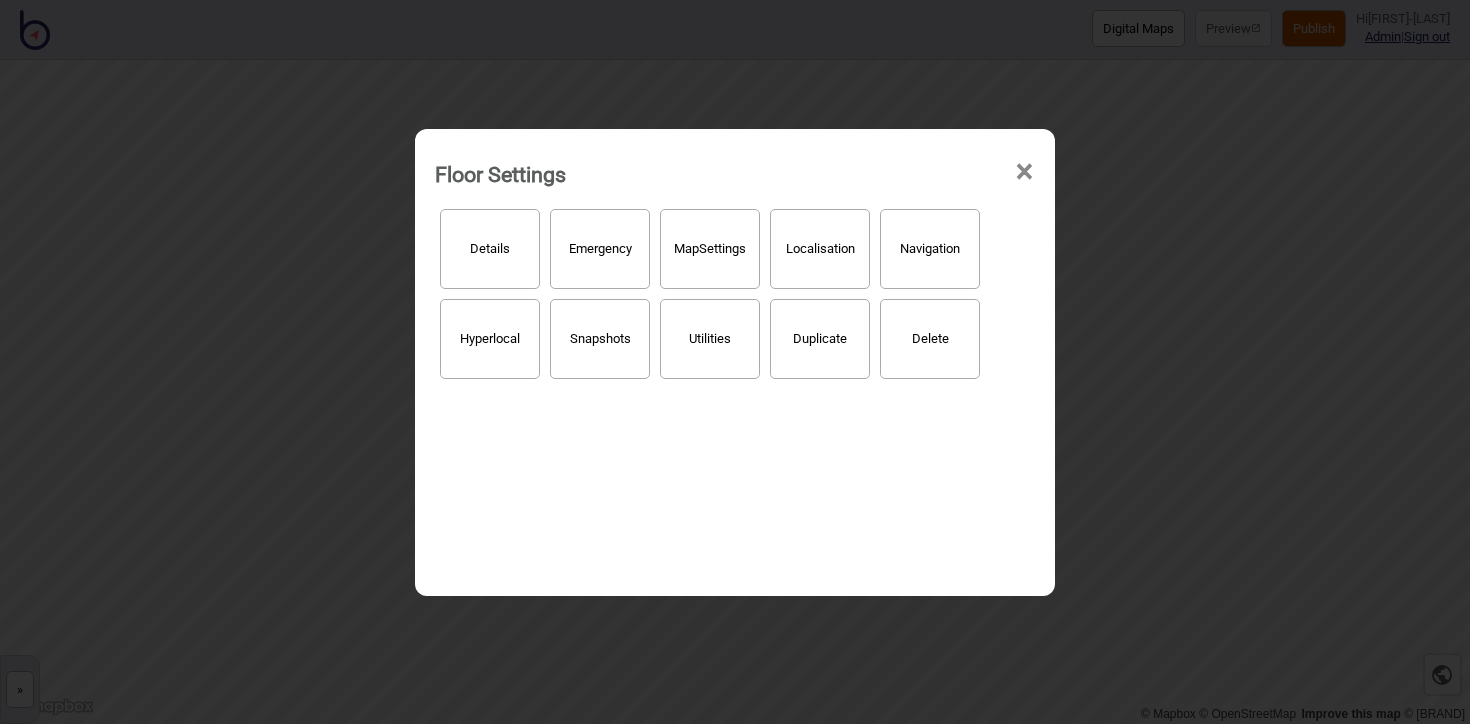 click on "×" at bounding box center (1024, 172) 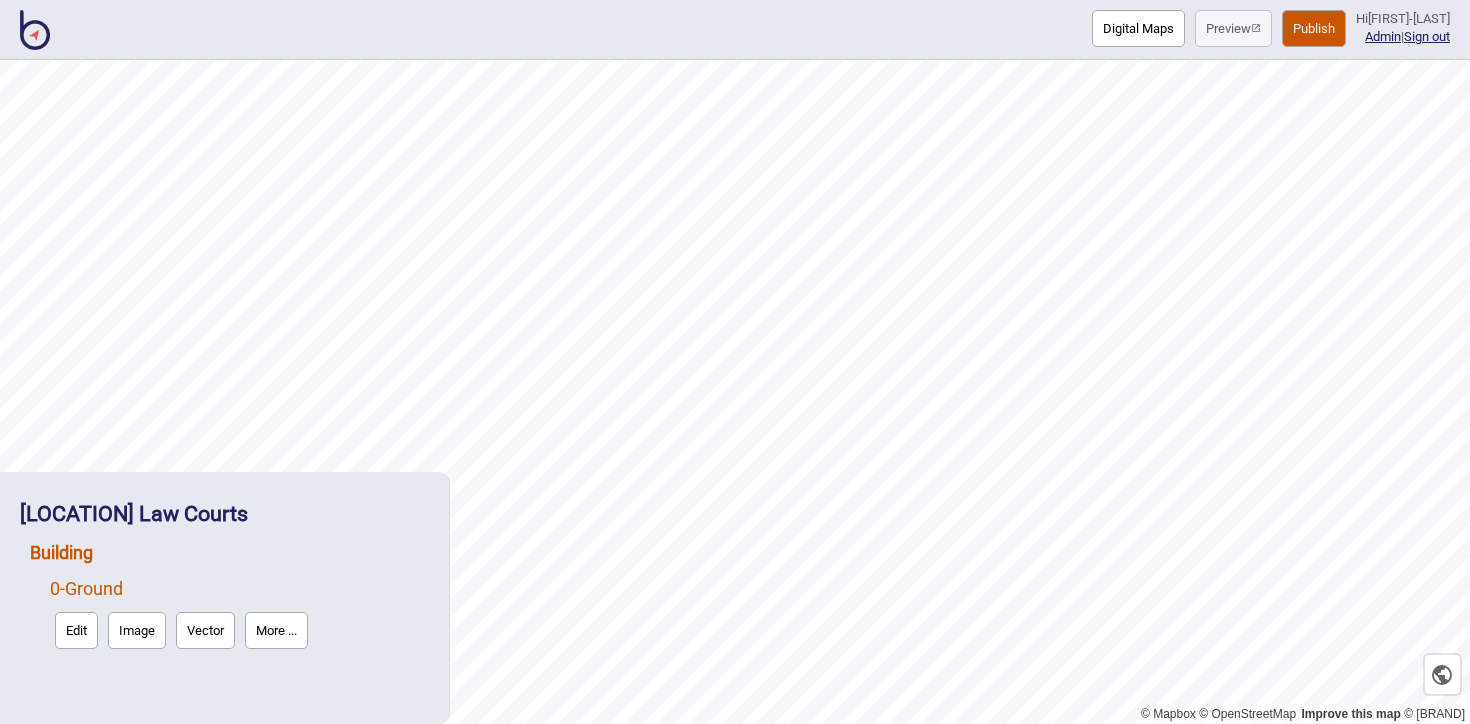 click on "Building" at bounding box center [61, 552] 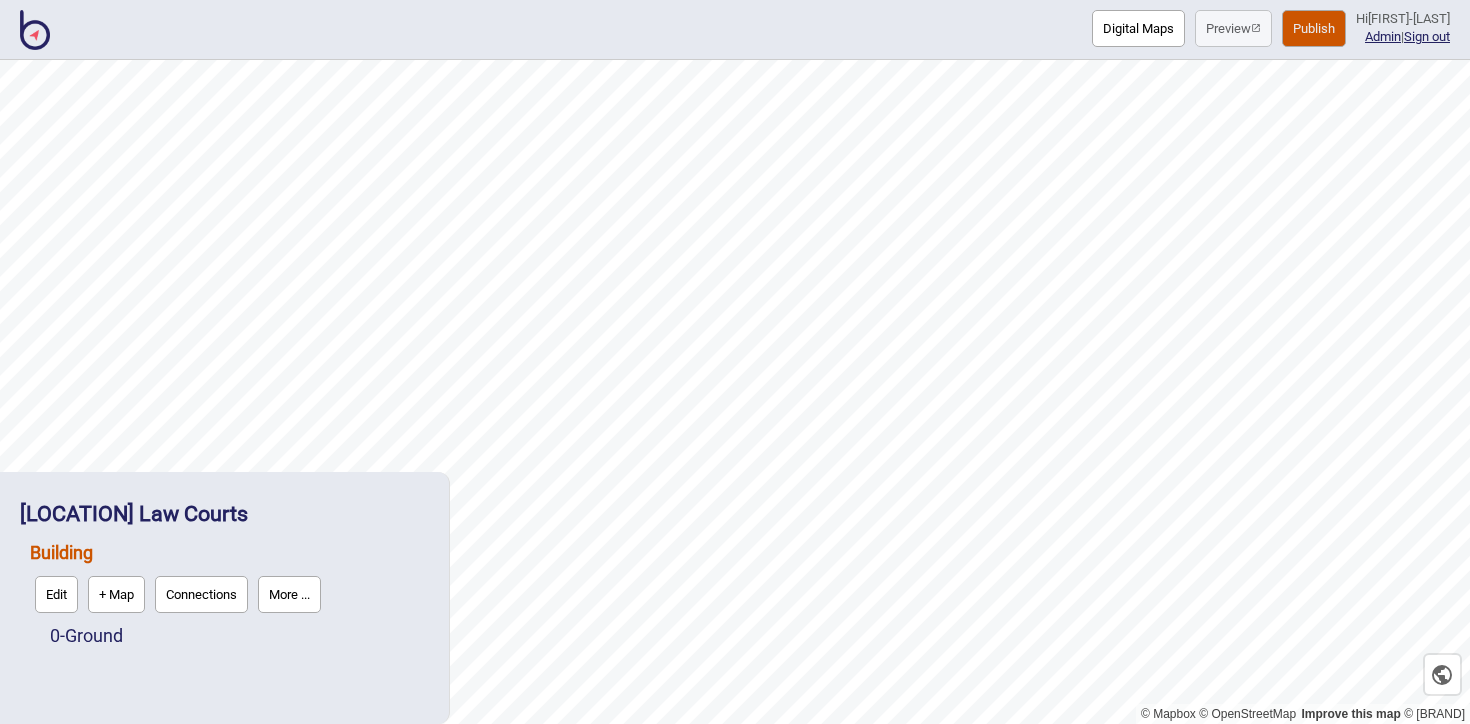 click on "+ Map" at bounding box center [116, 594] 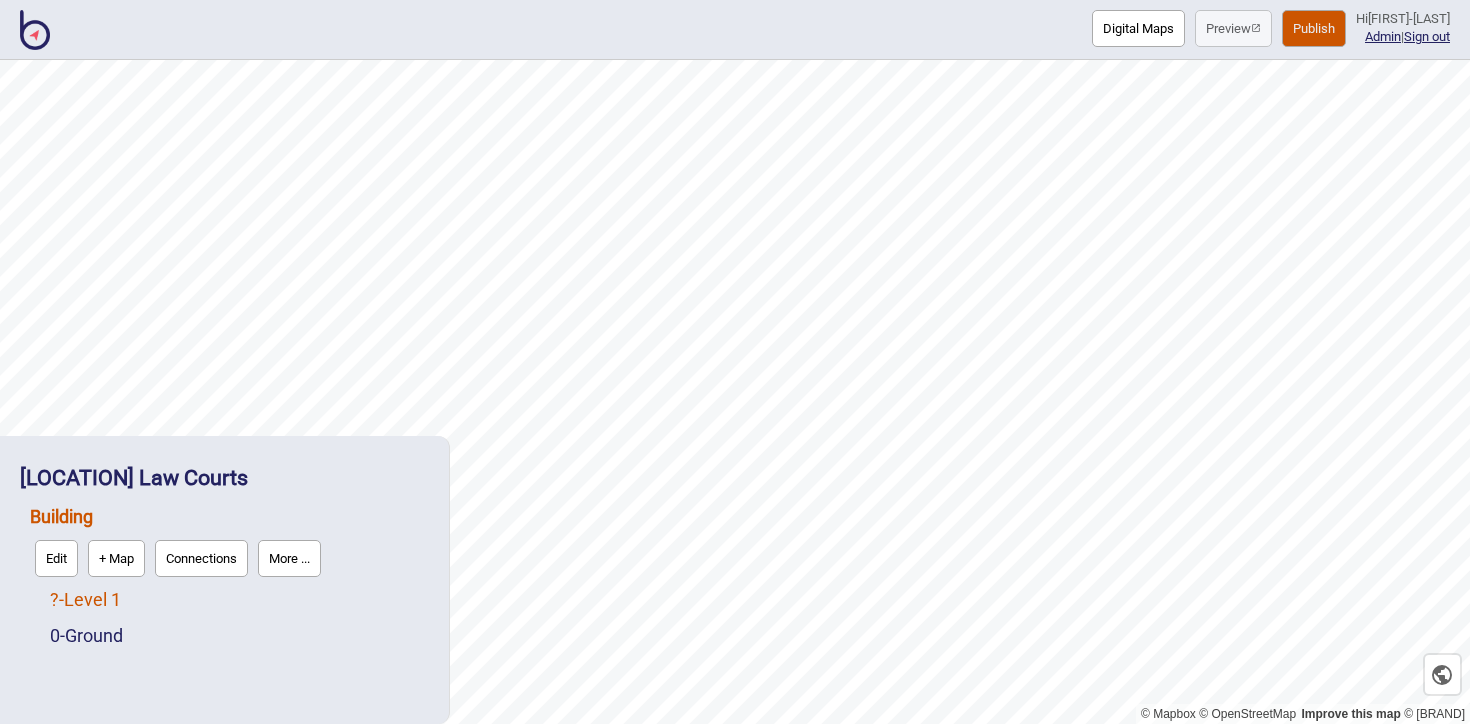click on "? - Level [NUMBER]" at bounding box center [85, 599] 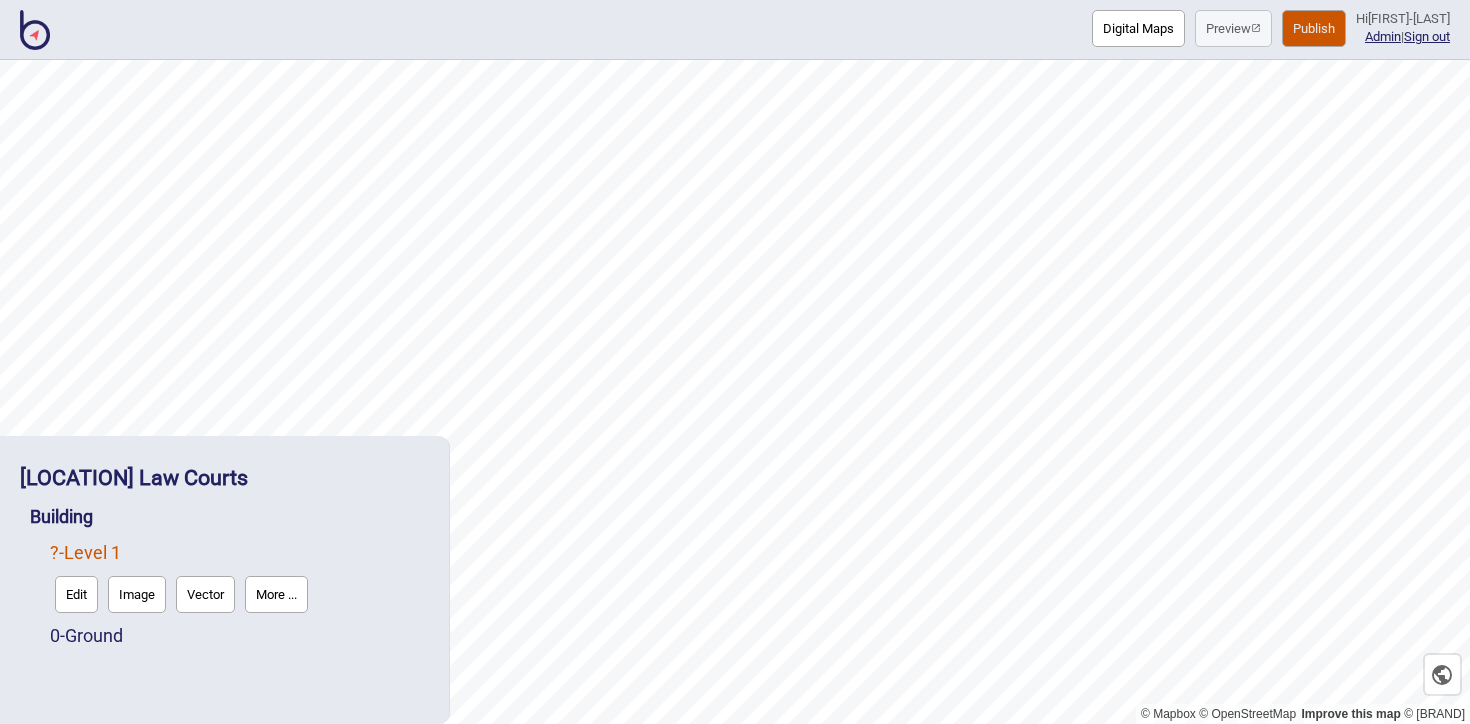 click on "More ..." at bounding box center (276, 594) 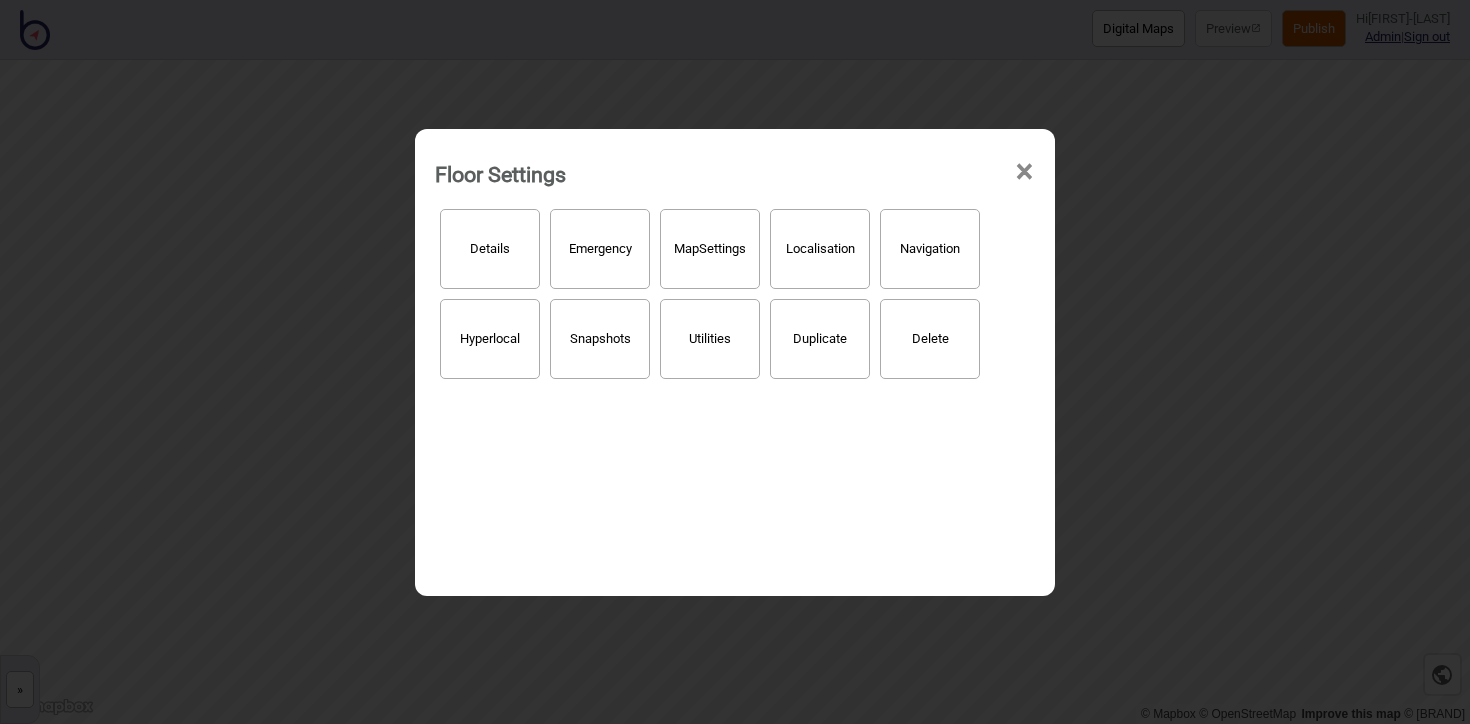 click on "Details" at bounding box center [490, 249] 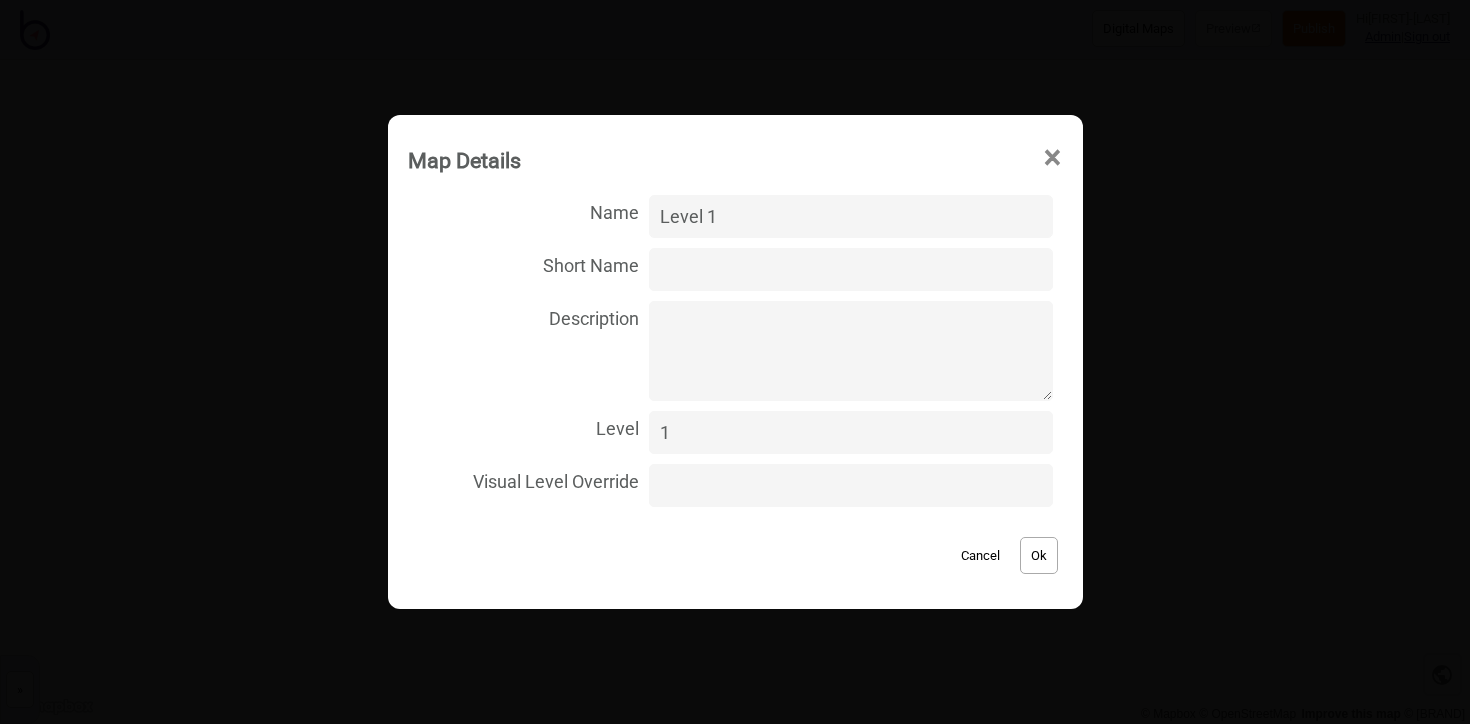 type on "1" 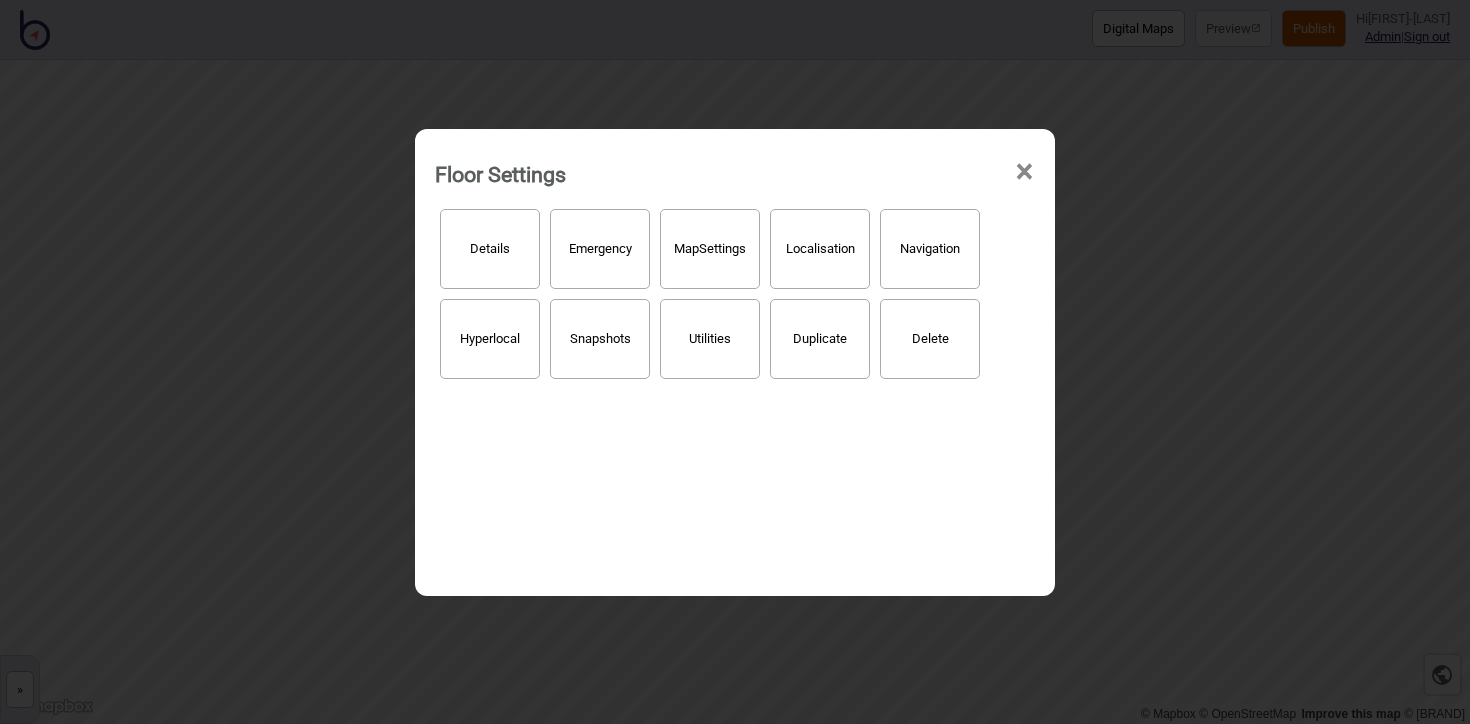 click on "×" at bounding box center (1024, 172) 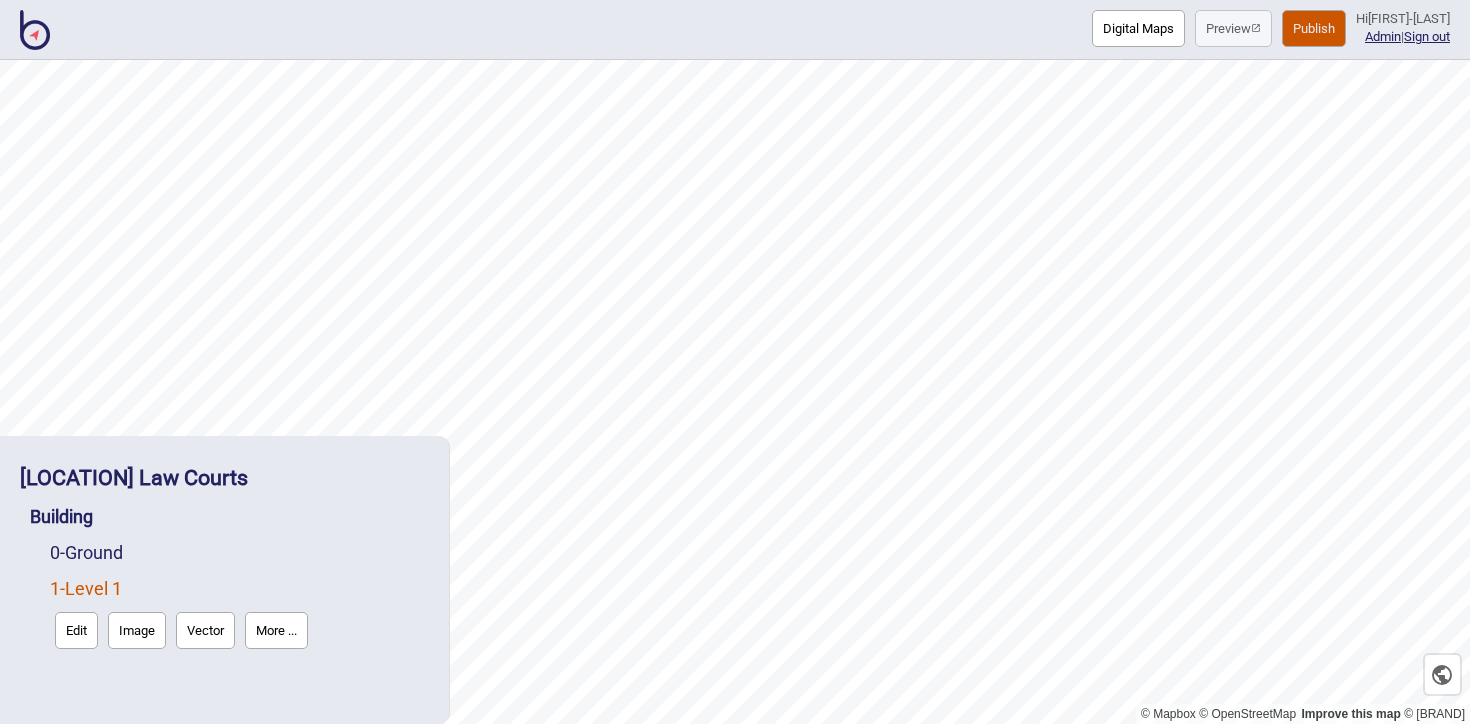 click on "Image" at bounding box center (137, 630) 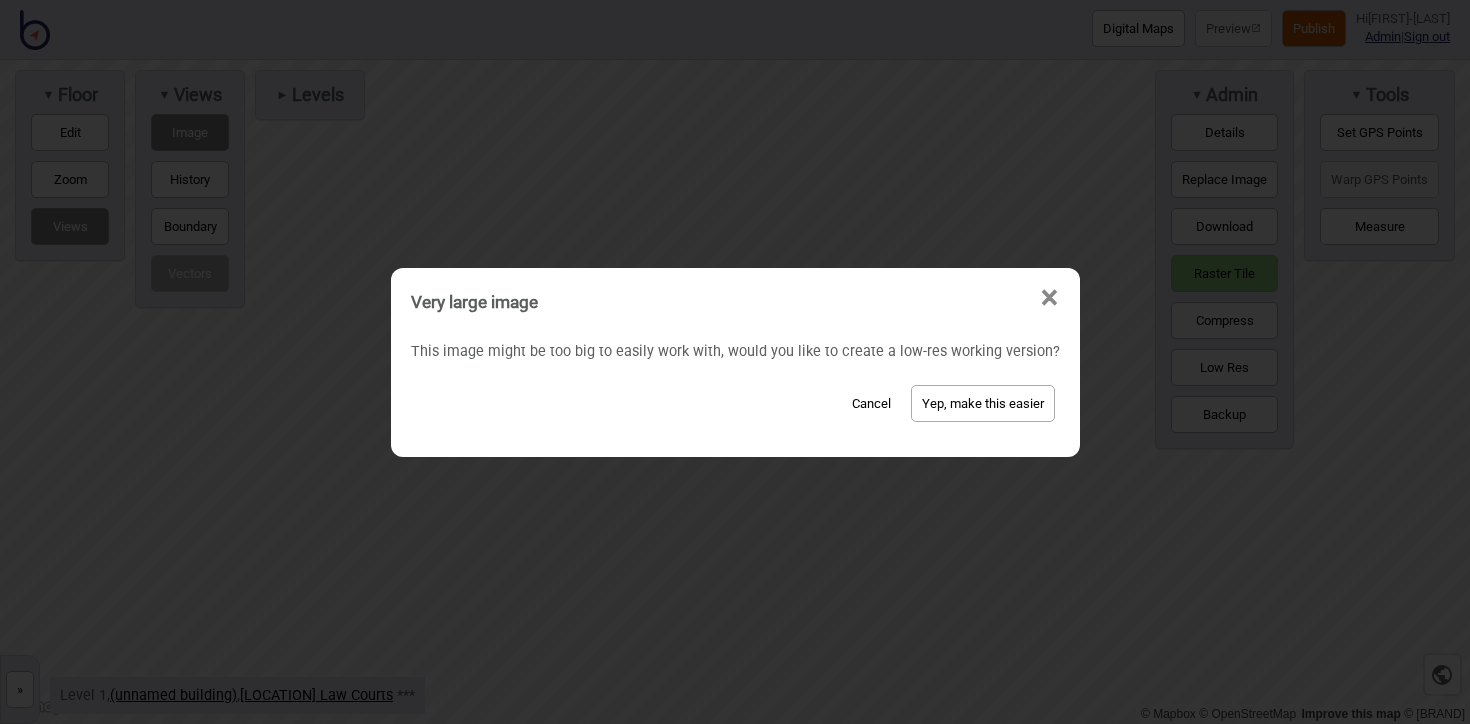 click on "Yep, make this easier" at bounding box center [983, 403] 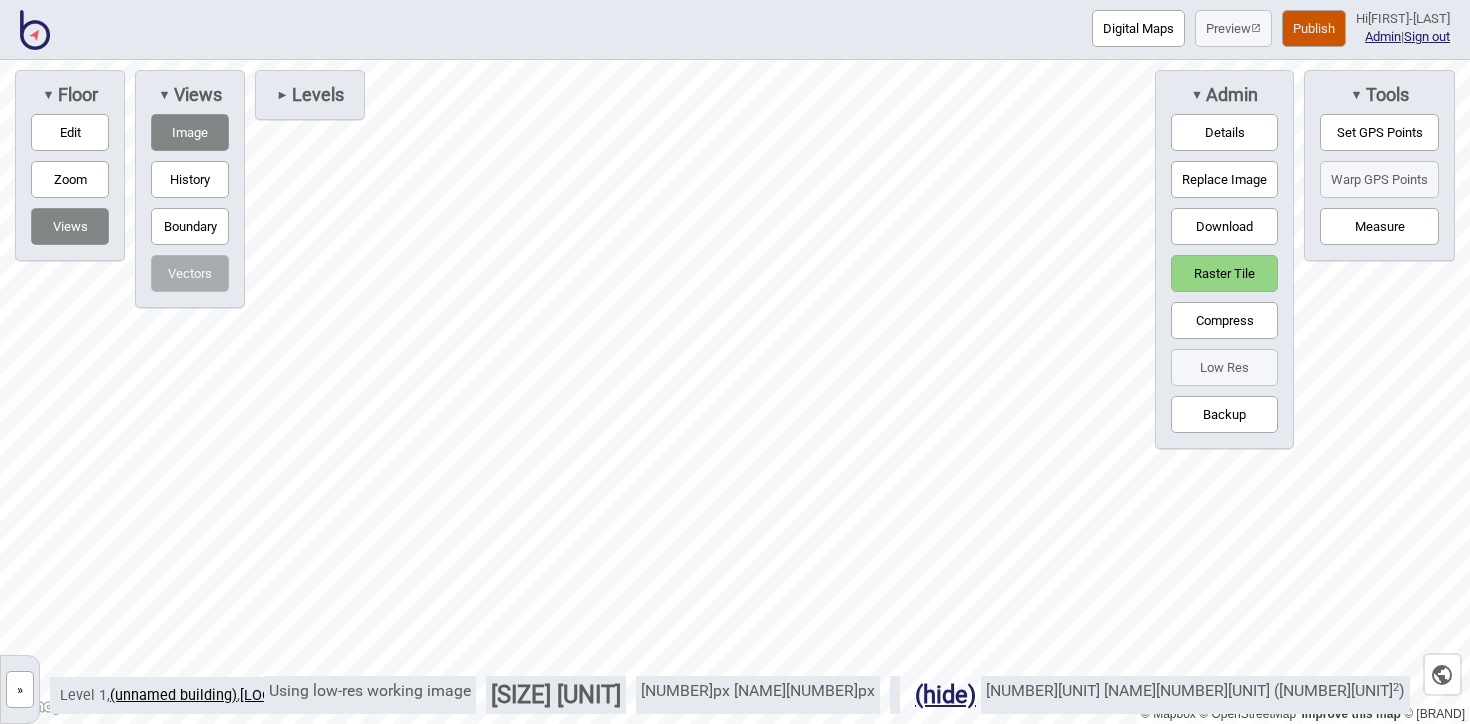 drag, startPoint x: 1398, startPoint y: 125, endPoint x: 1314, endPoint y: 146, distance: 86.58522 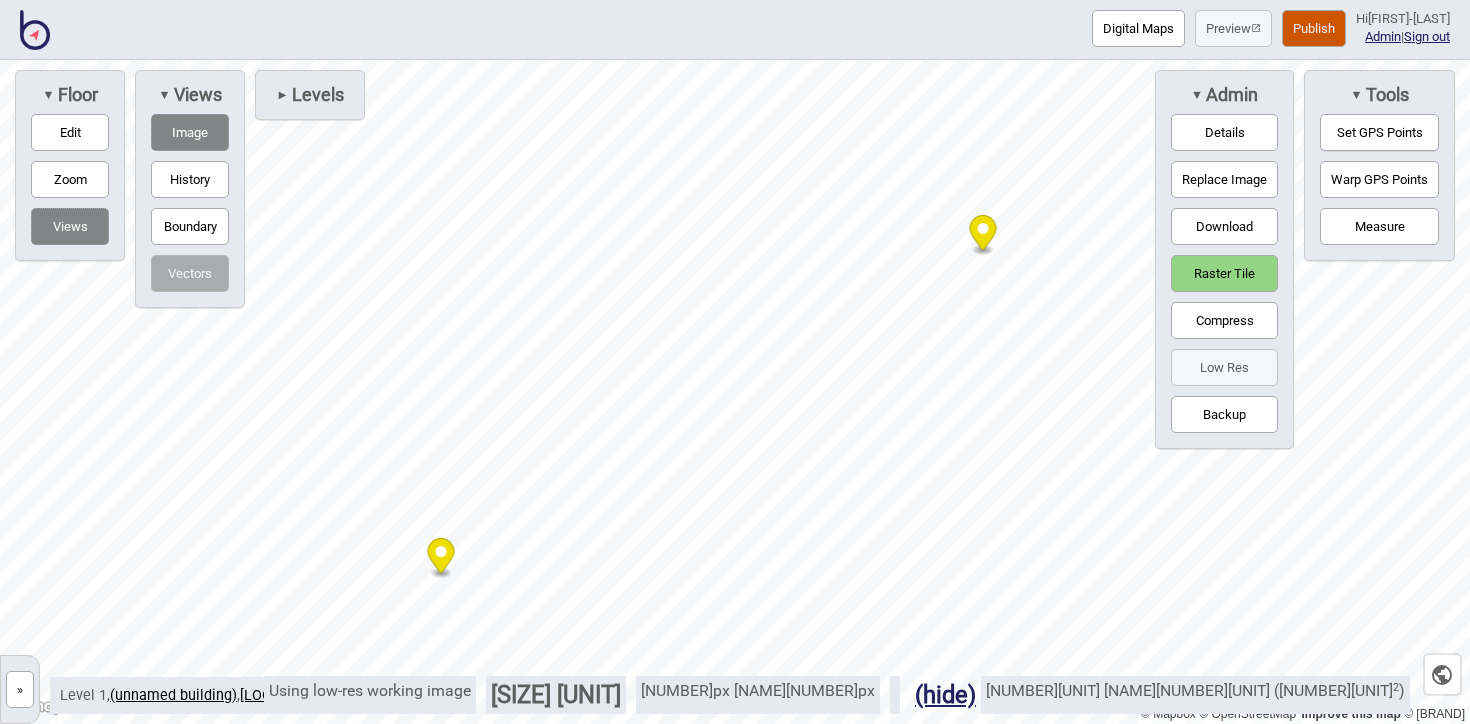click on "Warp GPS Points" at bounding box center [1379, 179] 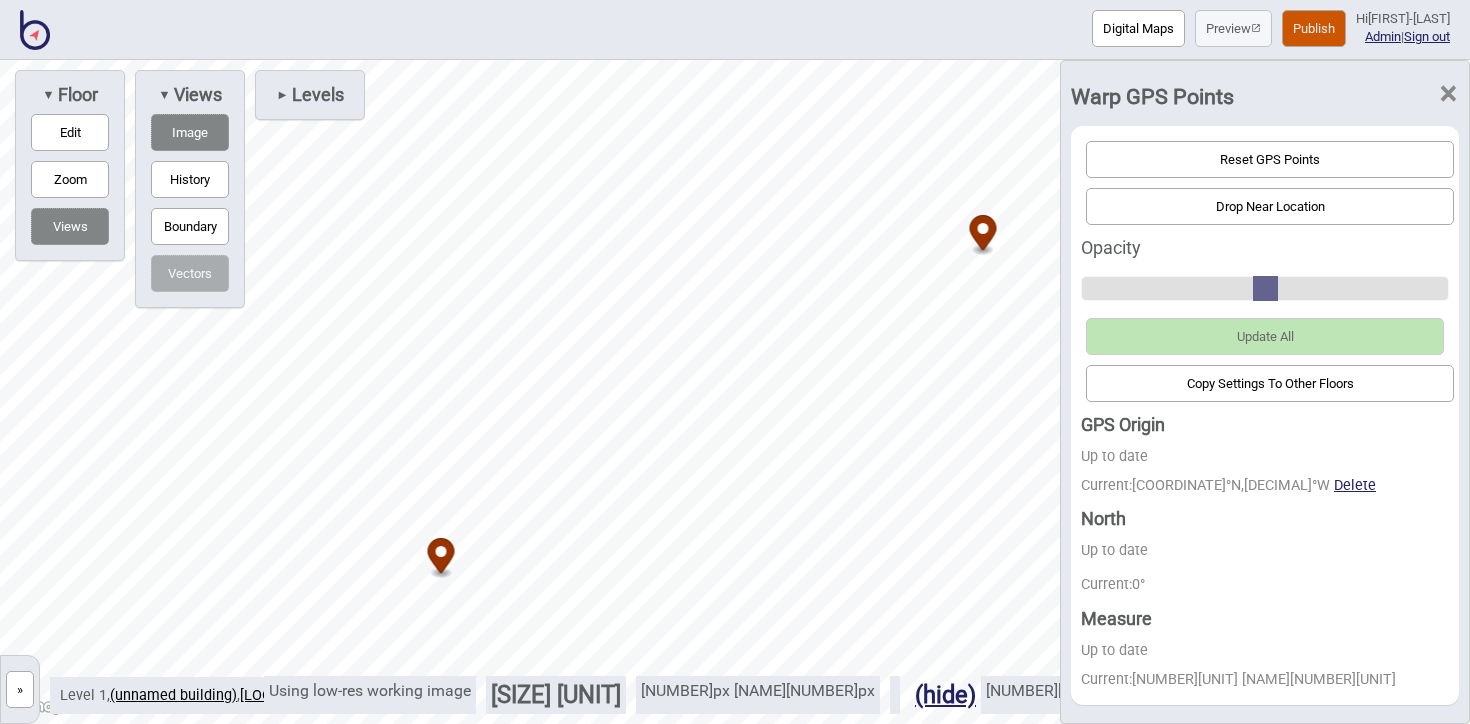 click on "Drop Near Location" at bounding box center (1270, 206) 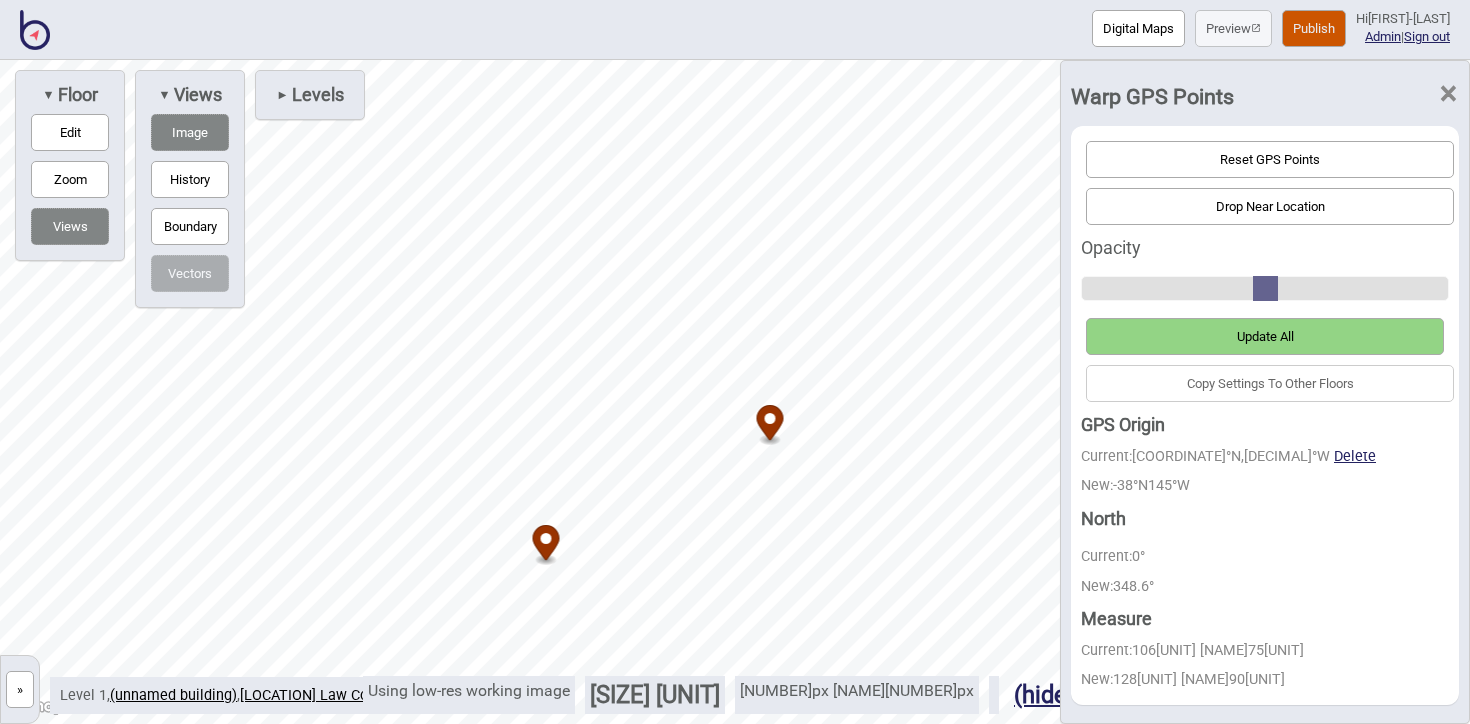 click on "Update All" at bounding box center [1265, 336] 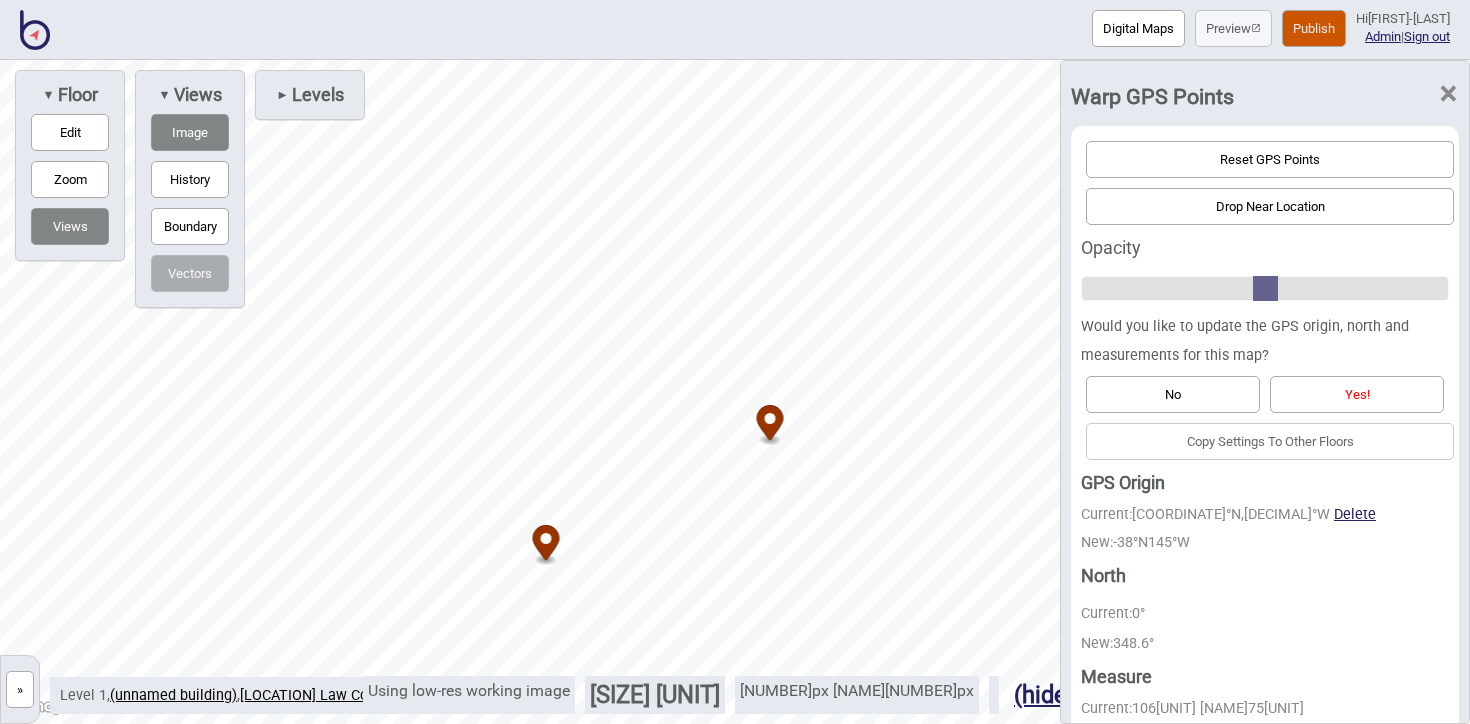 click on "Yes!" at bounding box center (1357, 394) 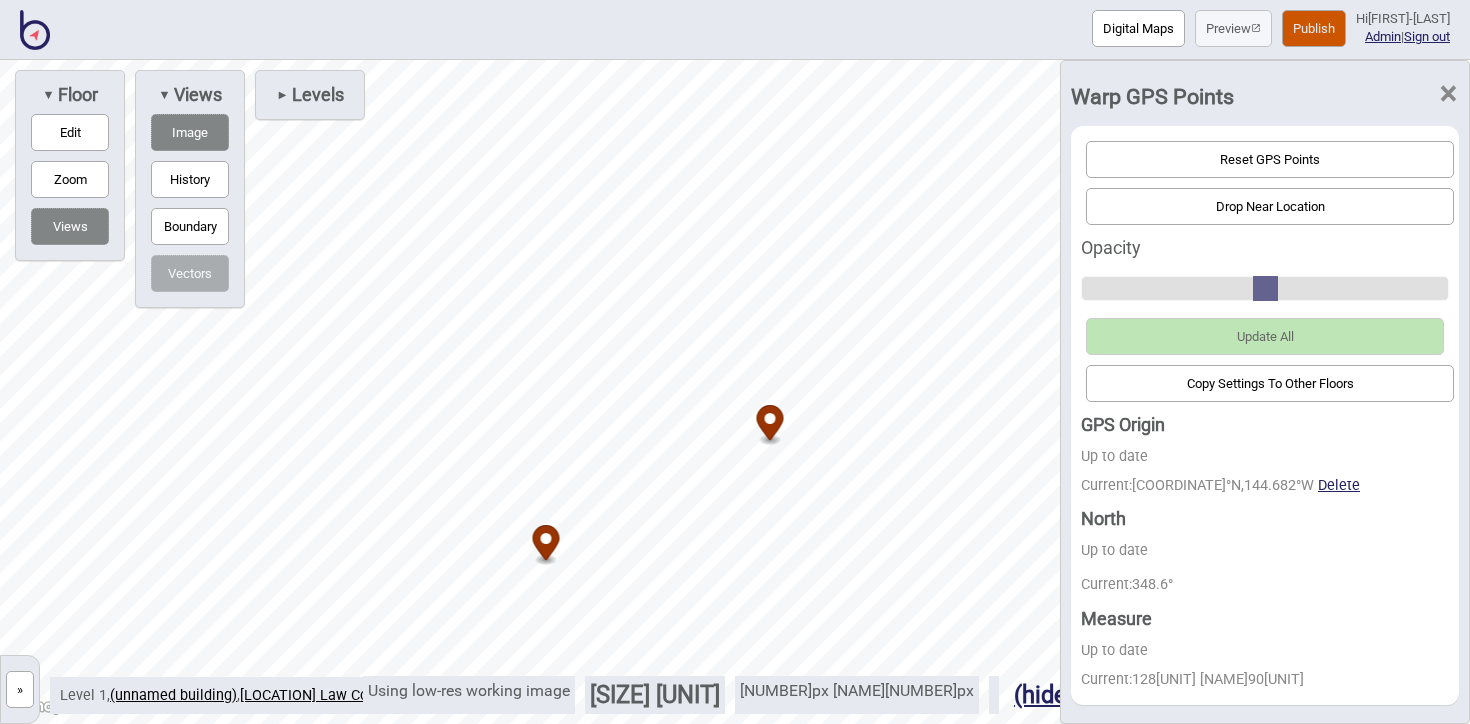 click on "×" at bounding box center [1448, 94] 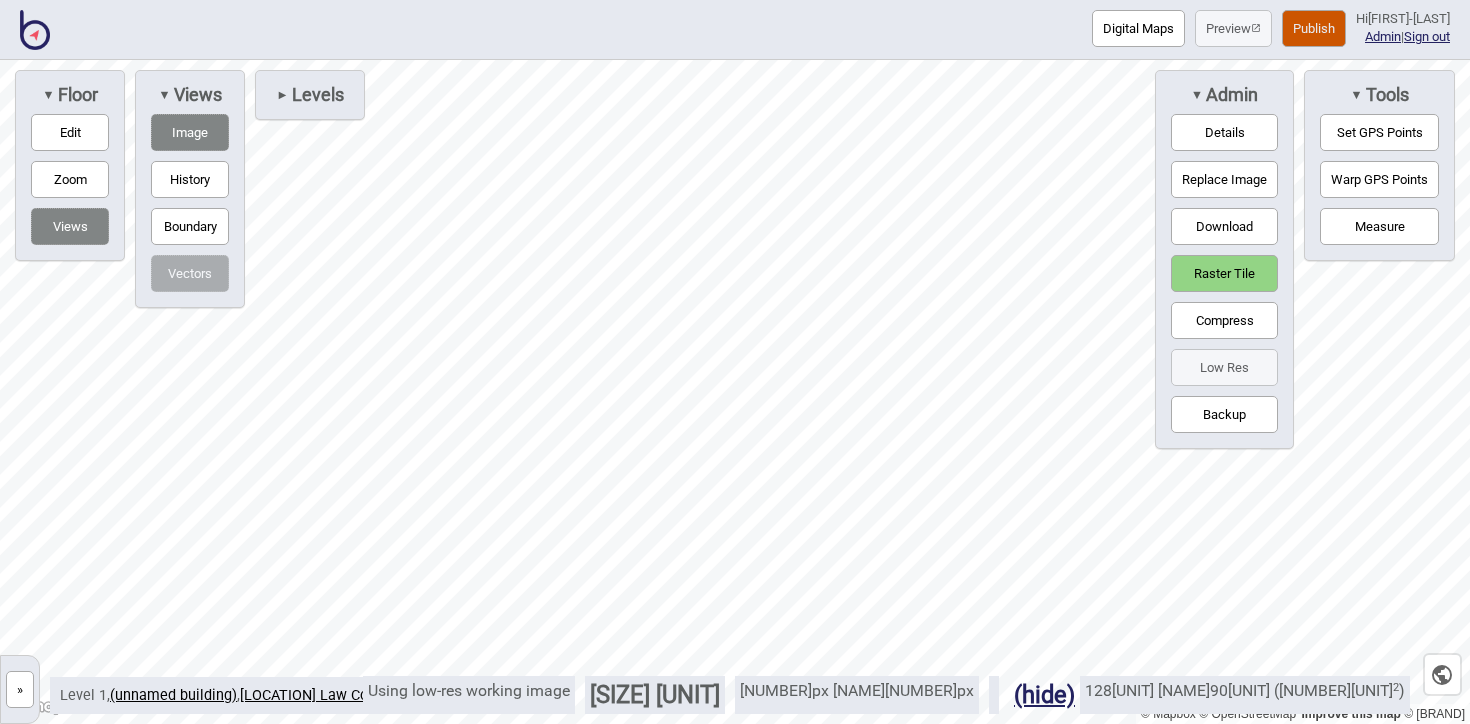 click on "Raster Tile" at bounding box center (1224, 273) 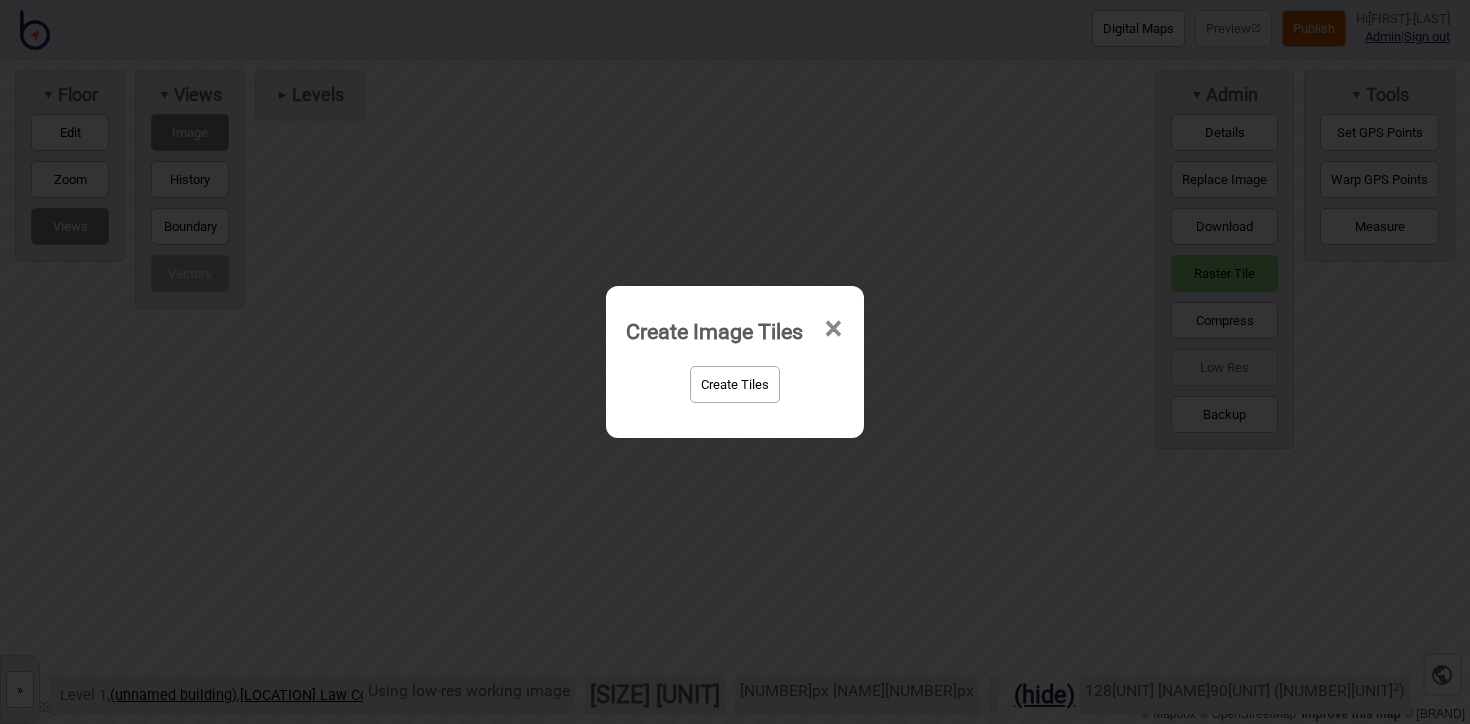 click on "Create Tiles" at bounding box center (735, 384) 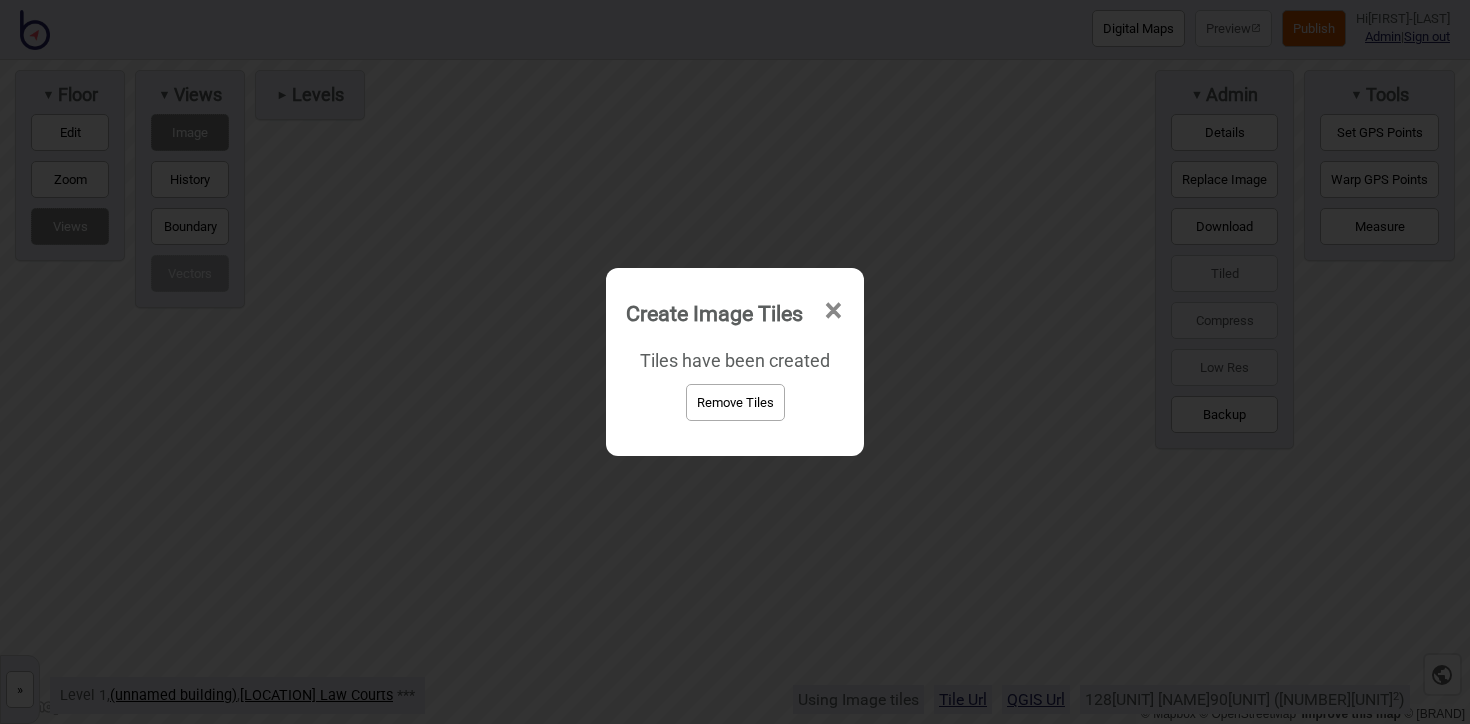 click on "×" at bounding box center [833, 311] 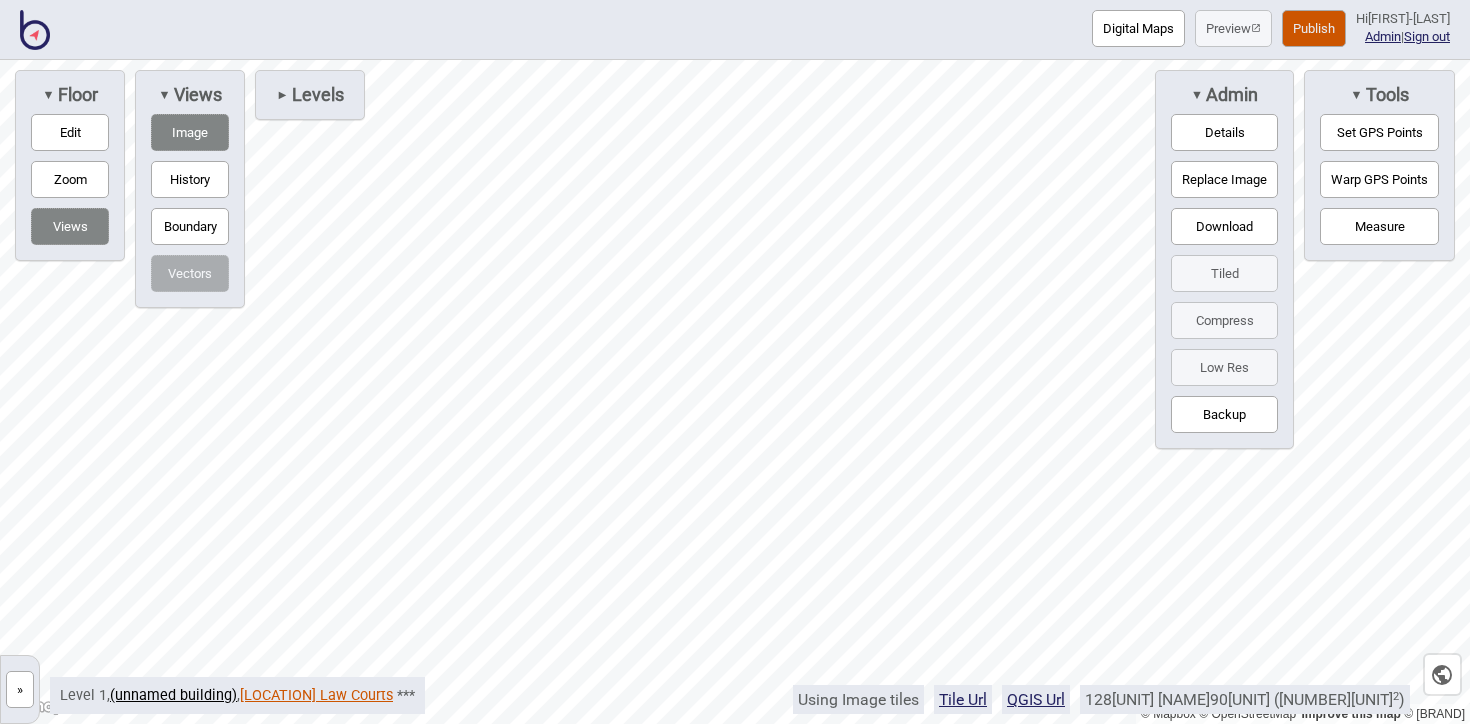 click on "[LOCATION] Law Courts" at bounding box center [316, 695] 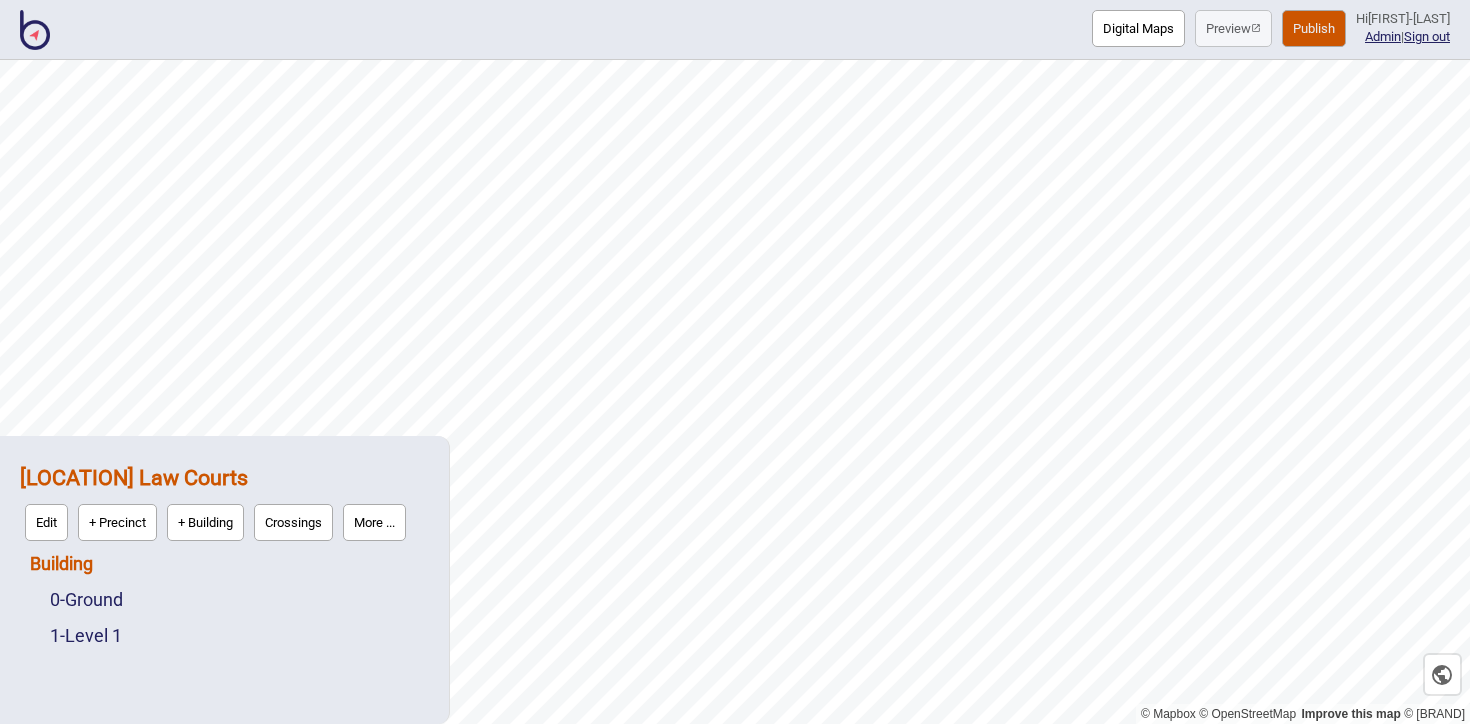 click on "Building" at bounding box center (61, 563) 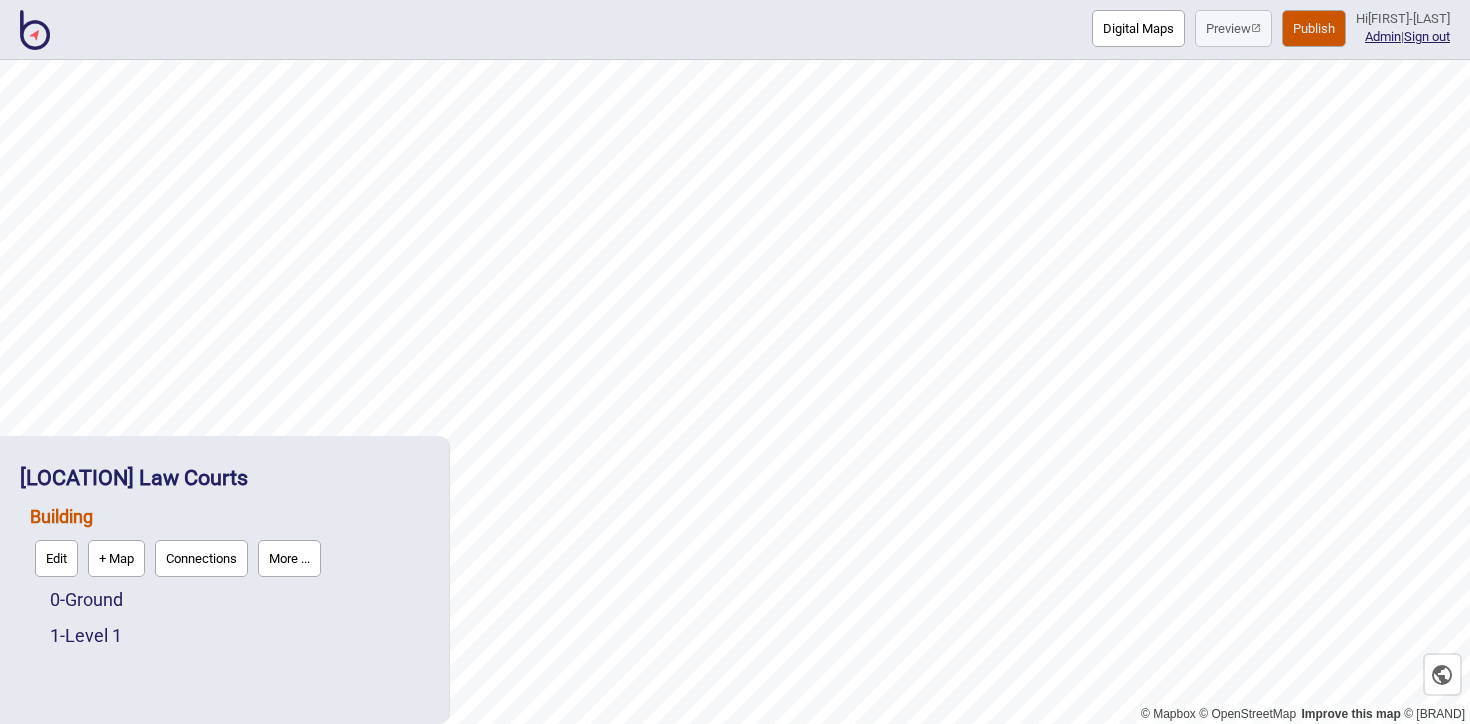 click on "+ Map" at bounding box center (116, 558) 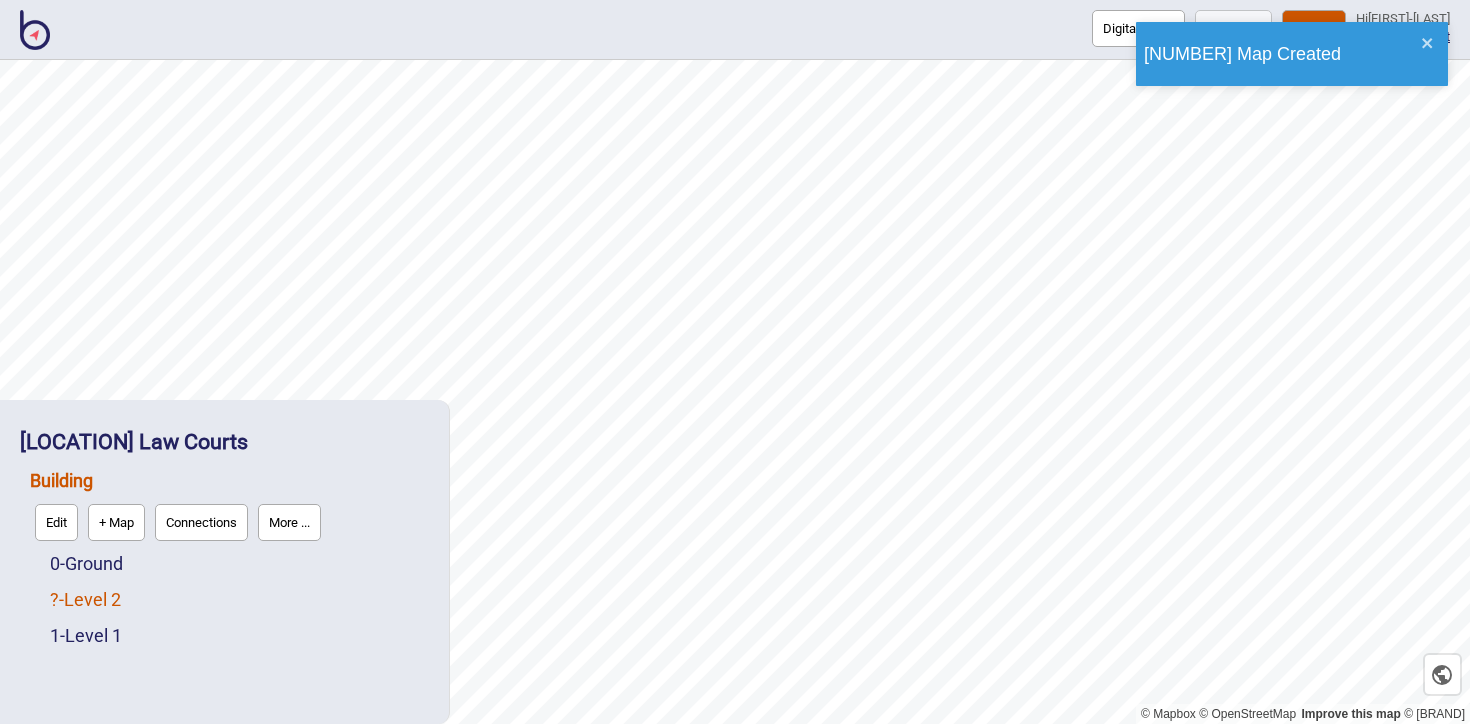 click on "? - Level [NUMBER]" at bounding box center (85, 599) 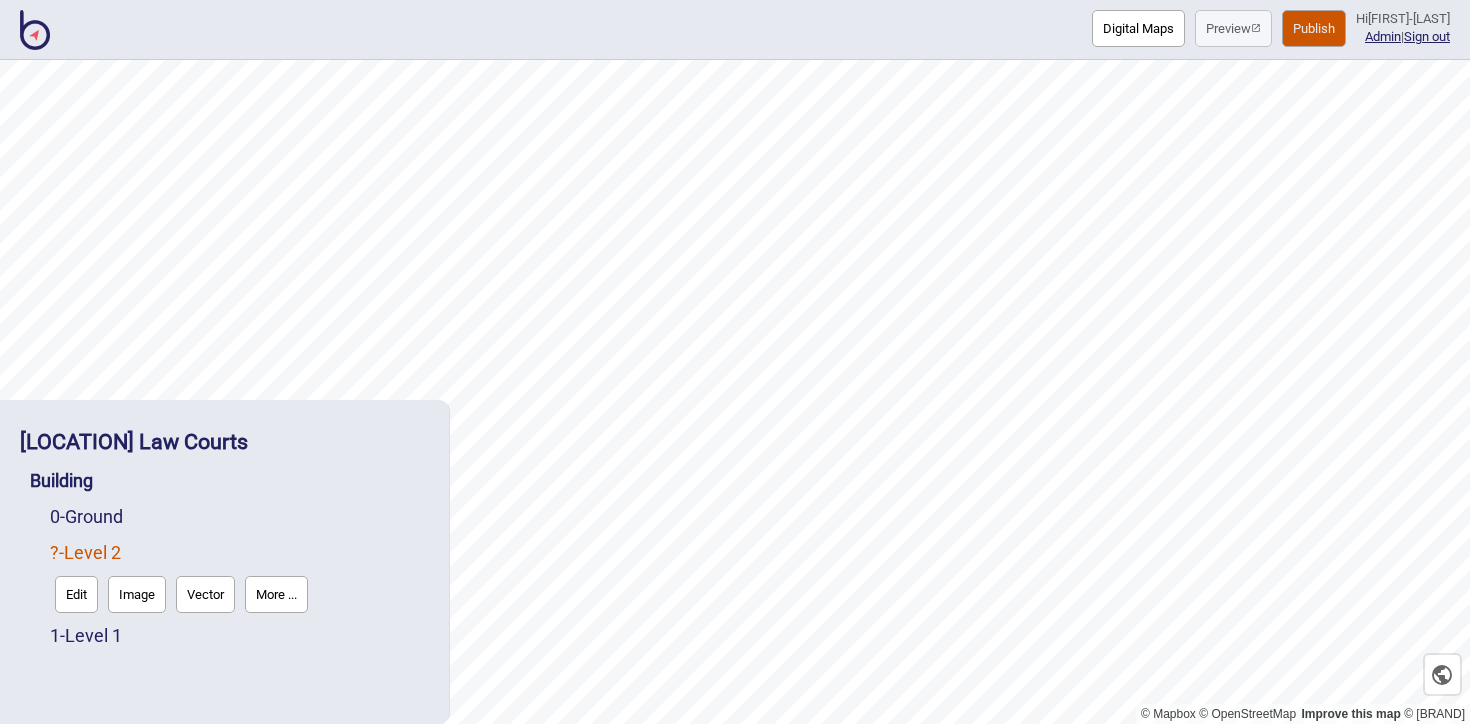click on "More ..." at bounding box center [276, 594] 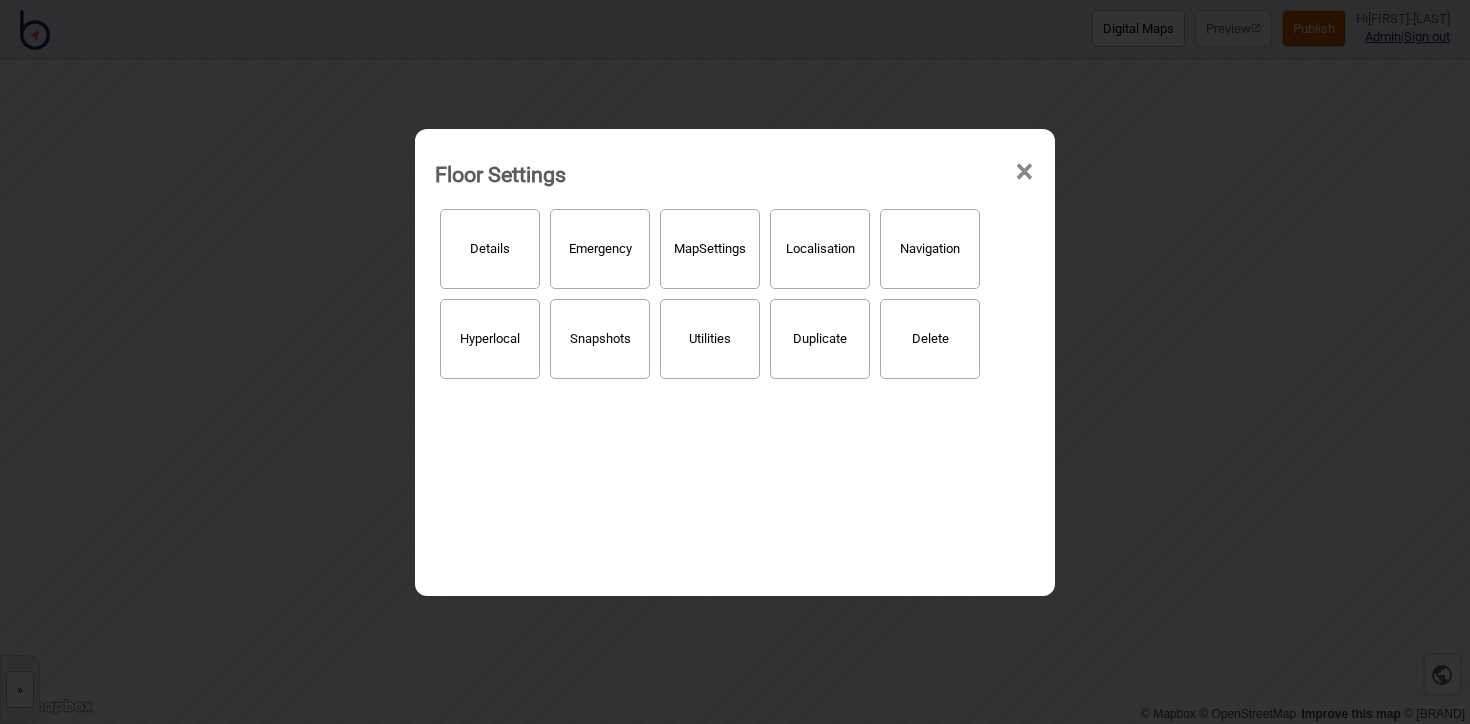 click on "Details" at bounding box center [490, 249] 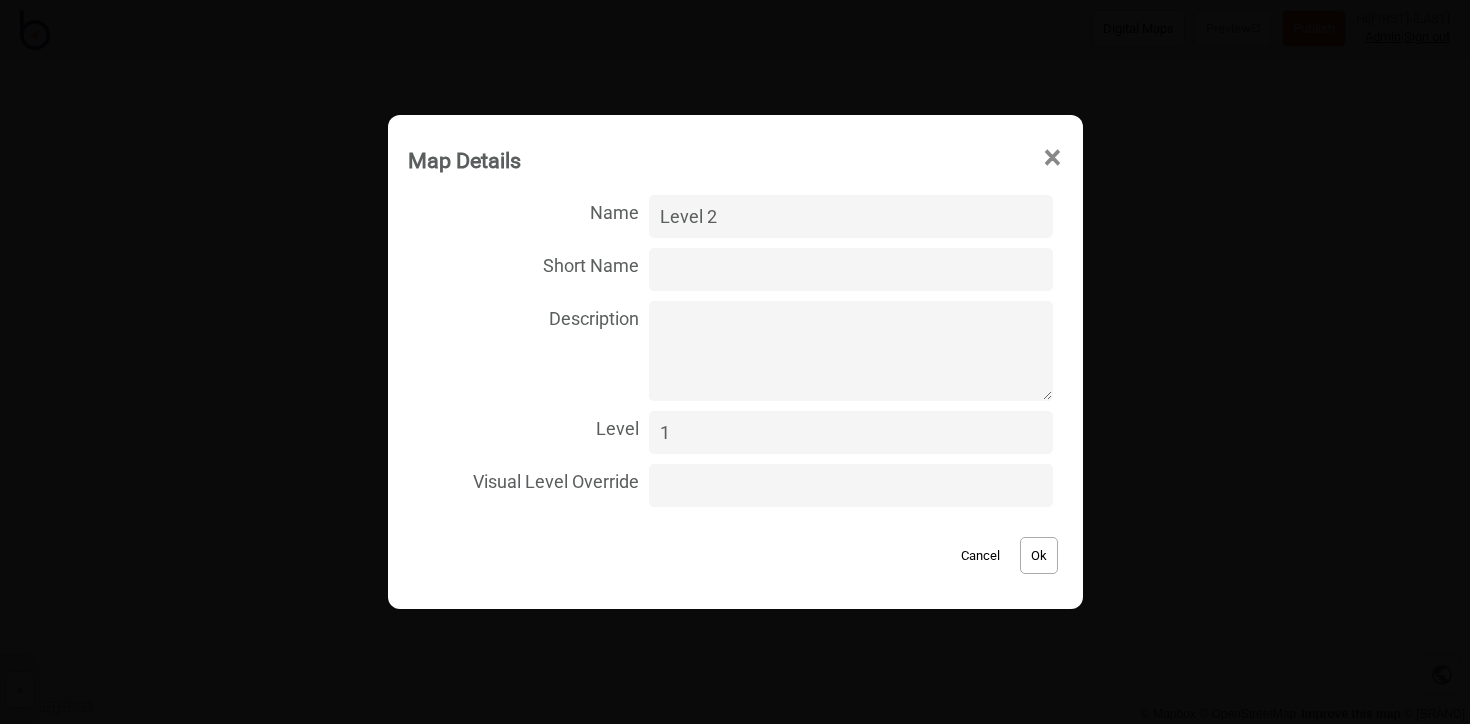 click on "1" at bounding box center (850, 432) 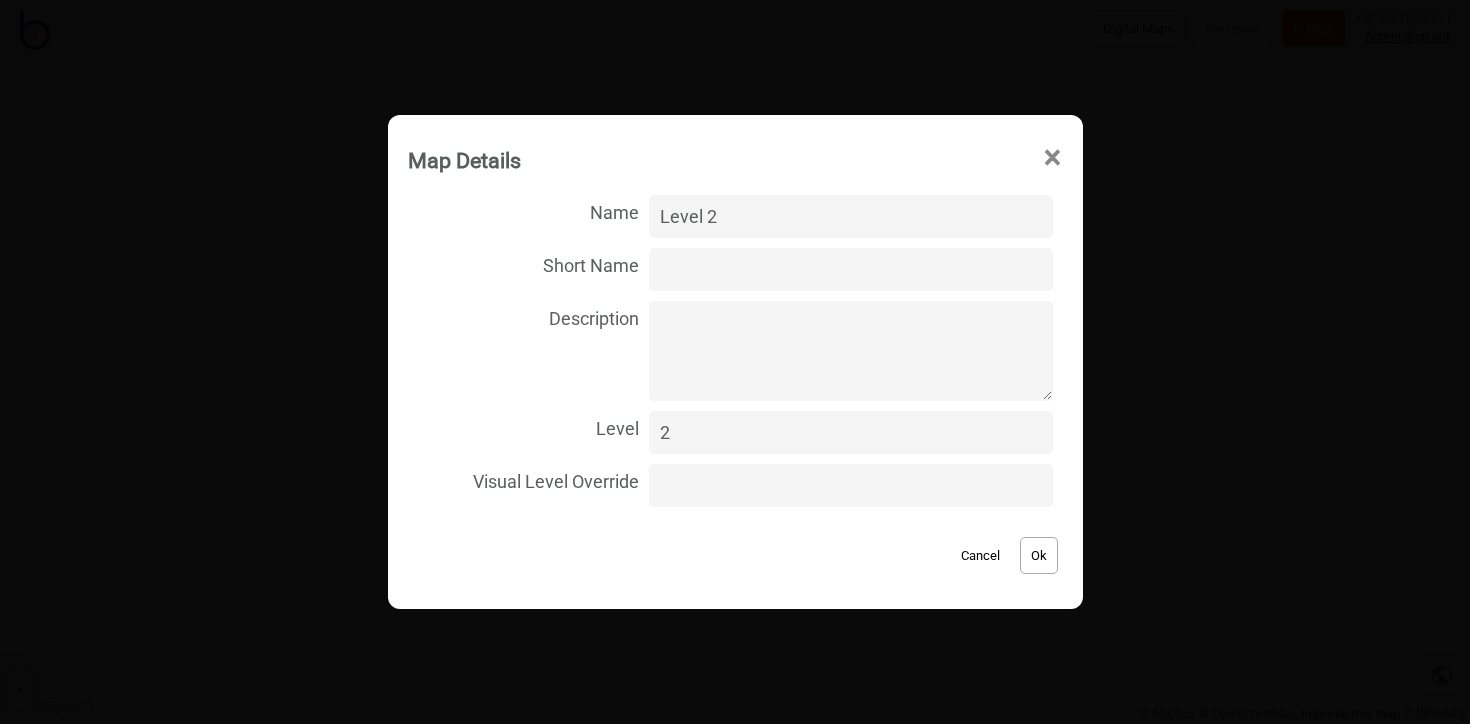 type on "2" 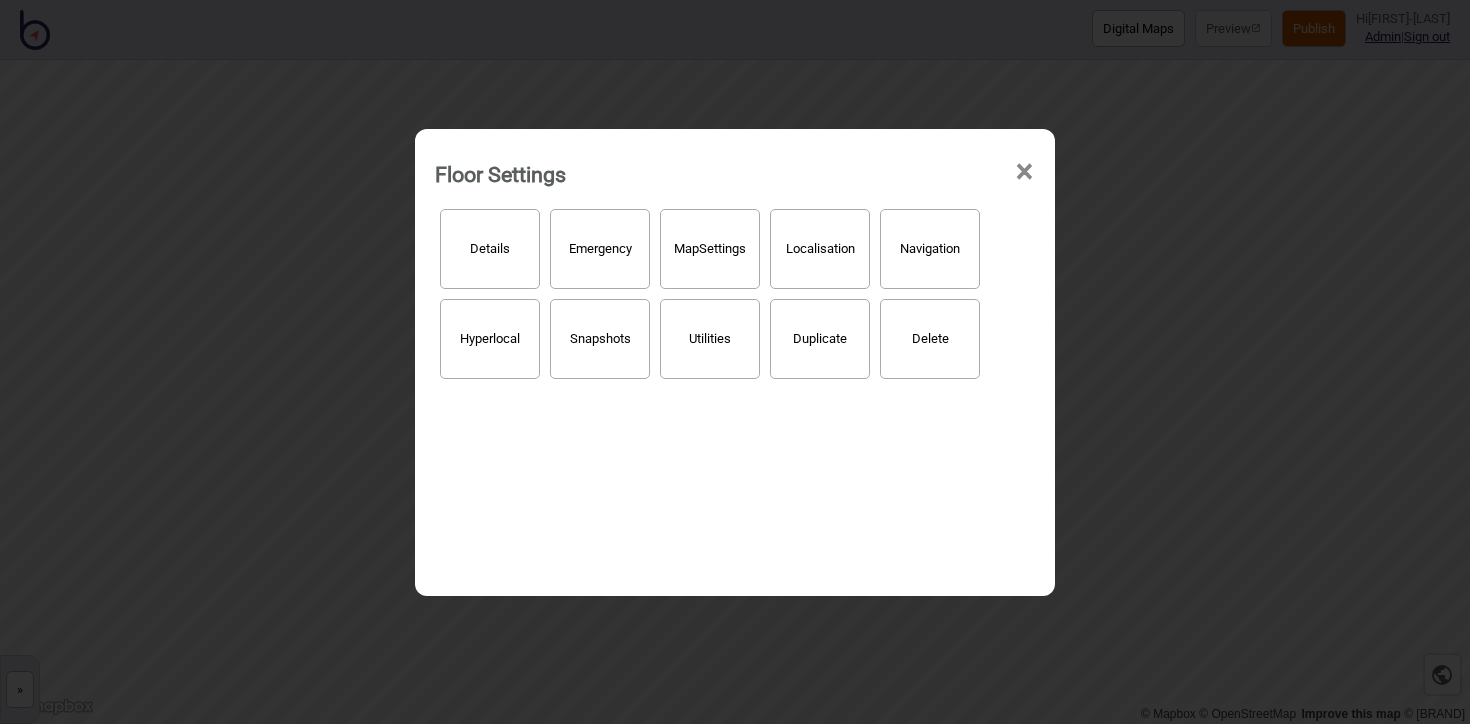 click on "×" at bounding box center (1024, 172) 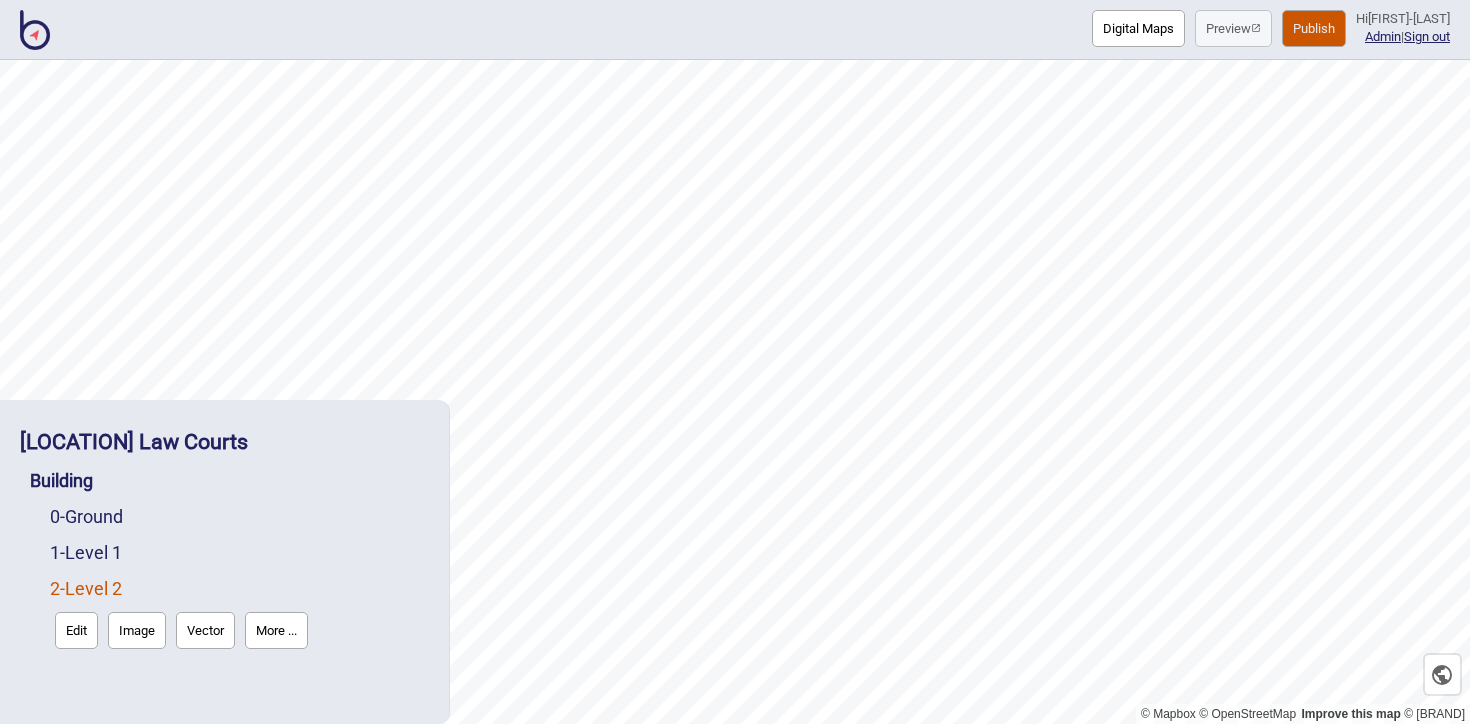 click on "Image" at bounding box center (137, 630) 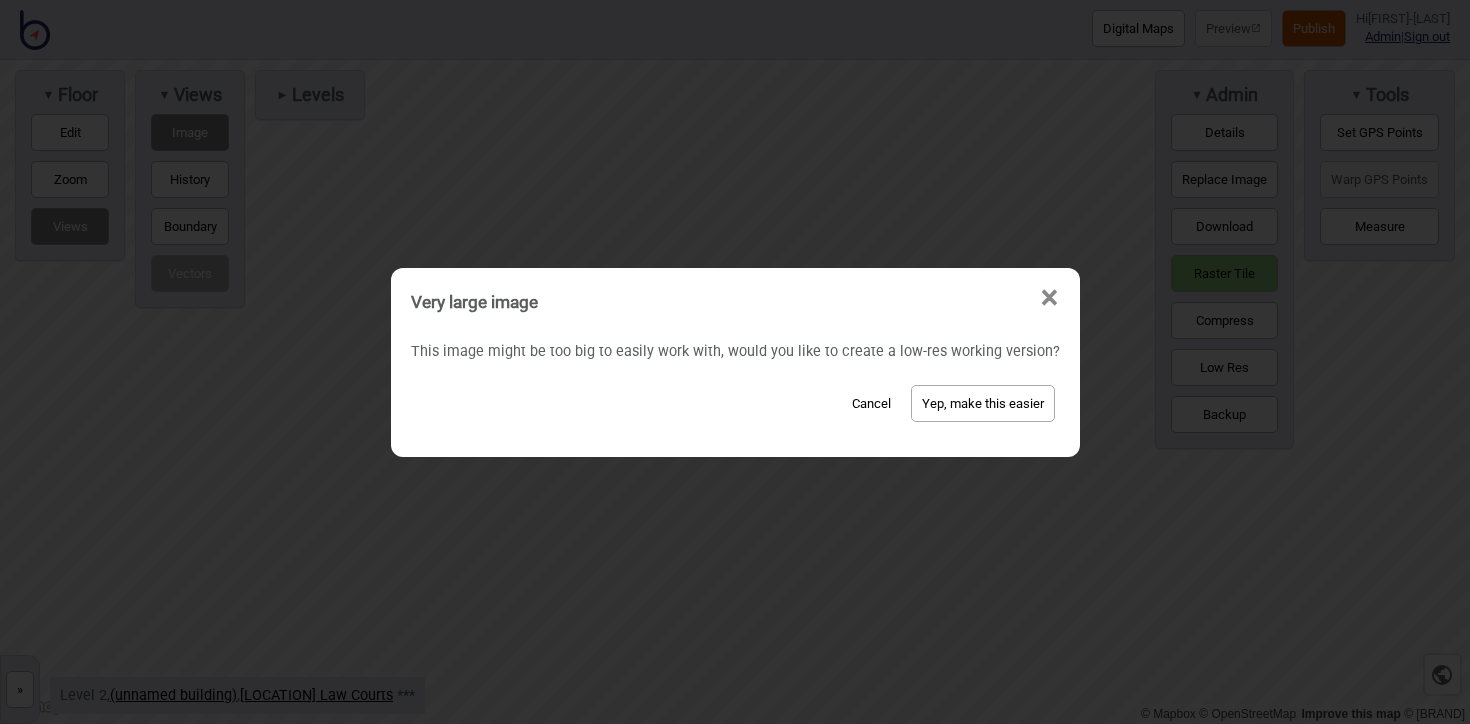 click on "Yep, make this easier" at bounding box center (983, 403) 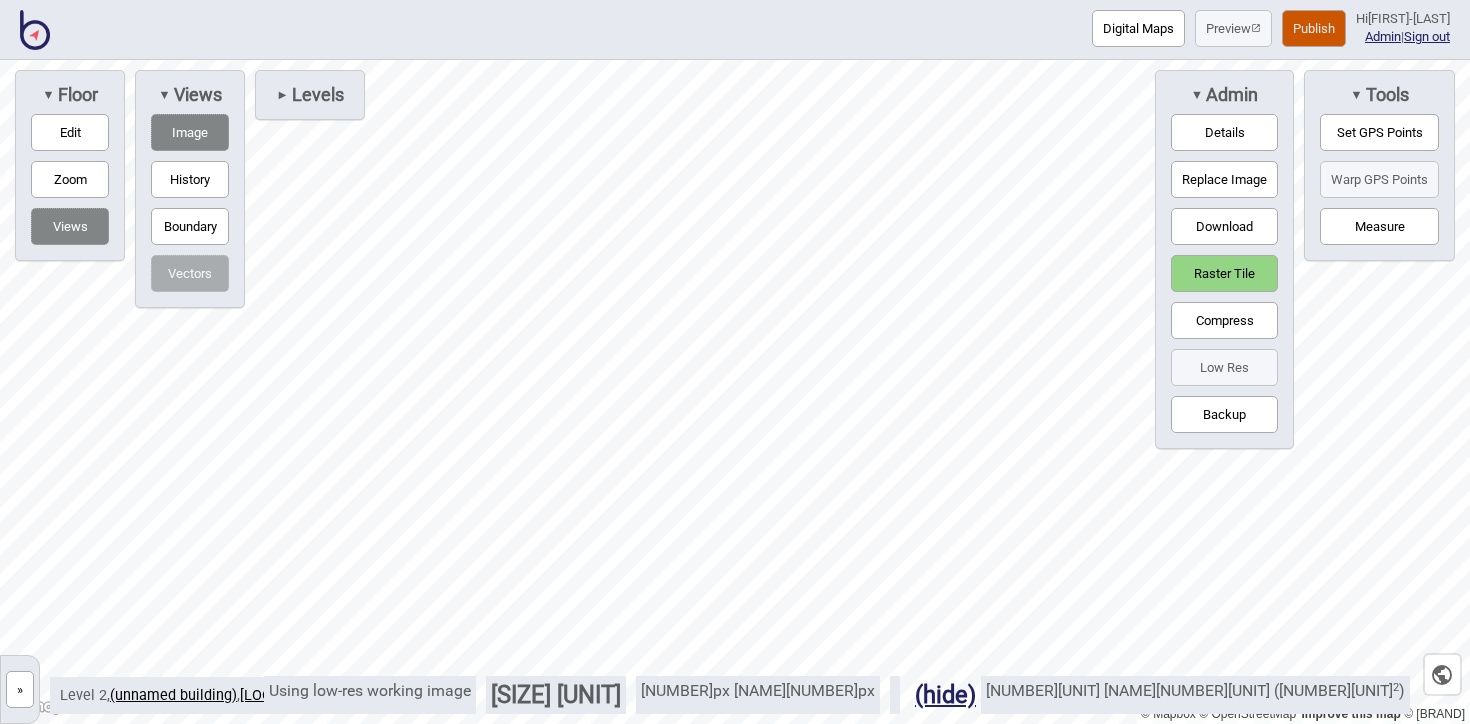 click on "Set GPS Points" at bounding box center [1379, 132] 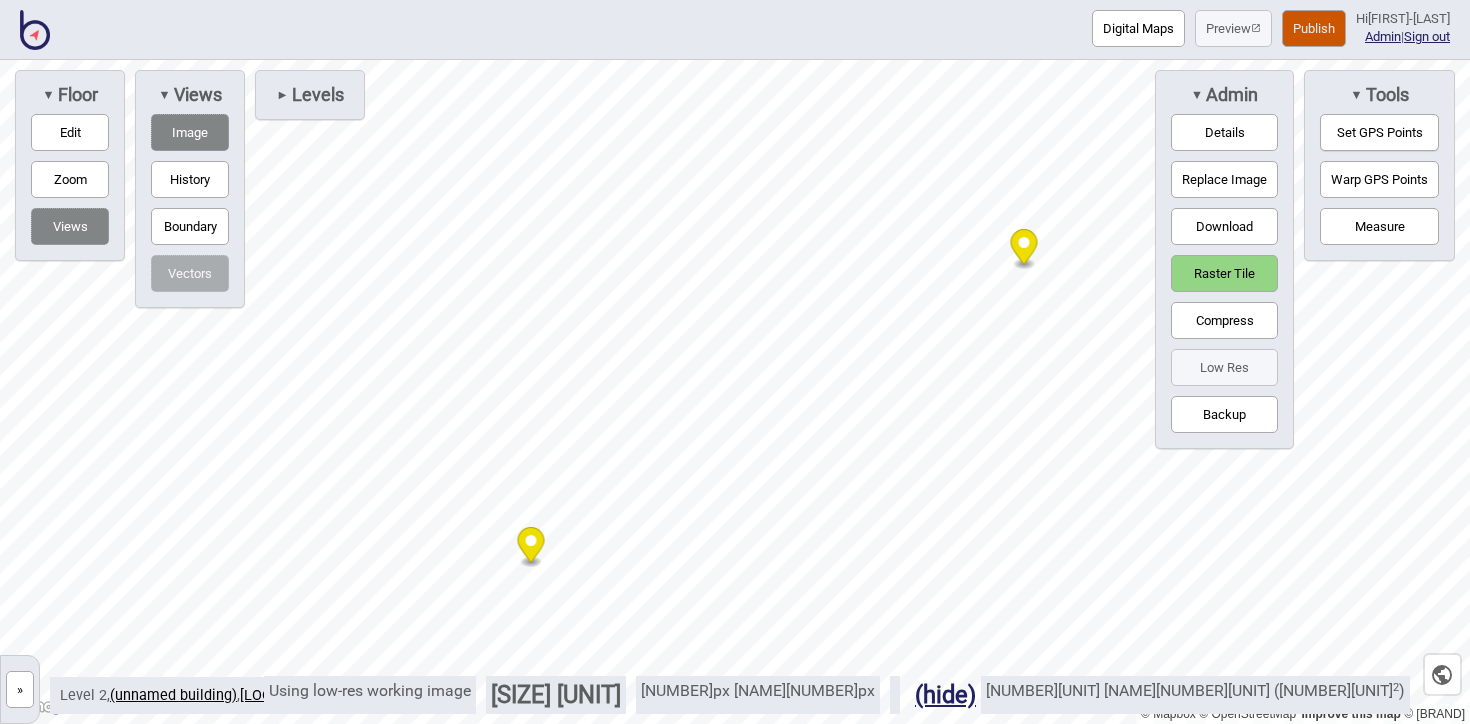 click on "Warp GPS Points" at bounding box center (1379, 179) 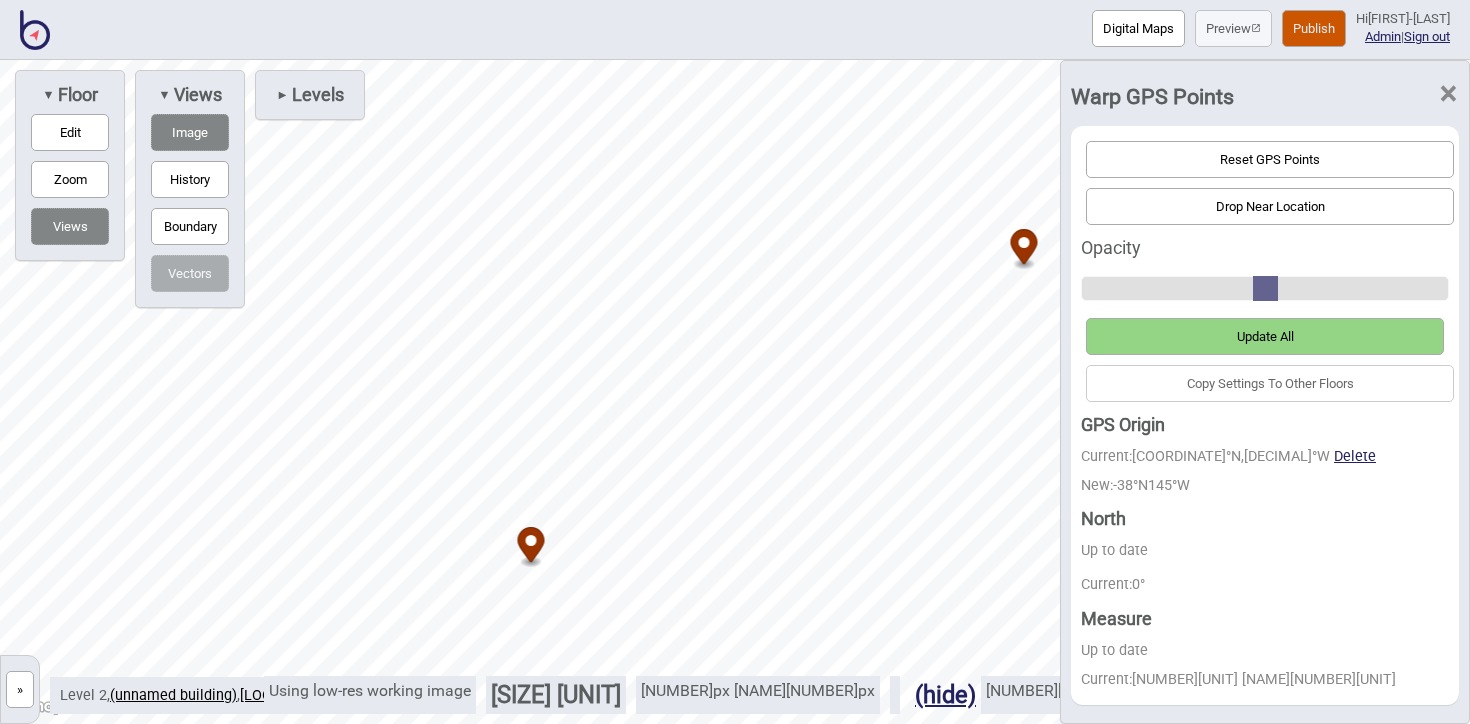 click on "Drop Near Location" at bounding box center [1270, 206] 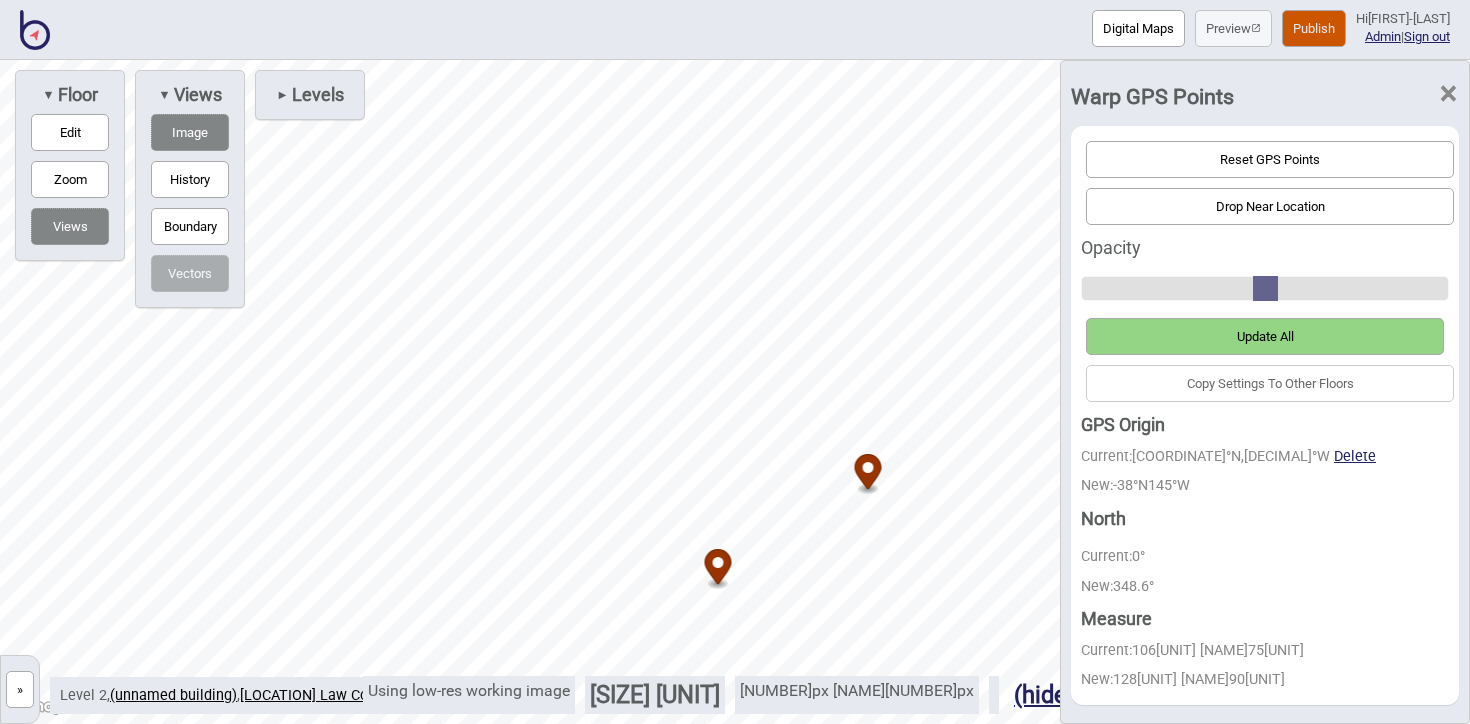 click on "Update All" at bounding box center [1265, 336] 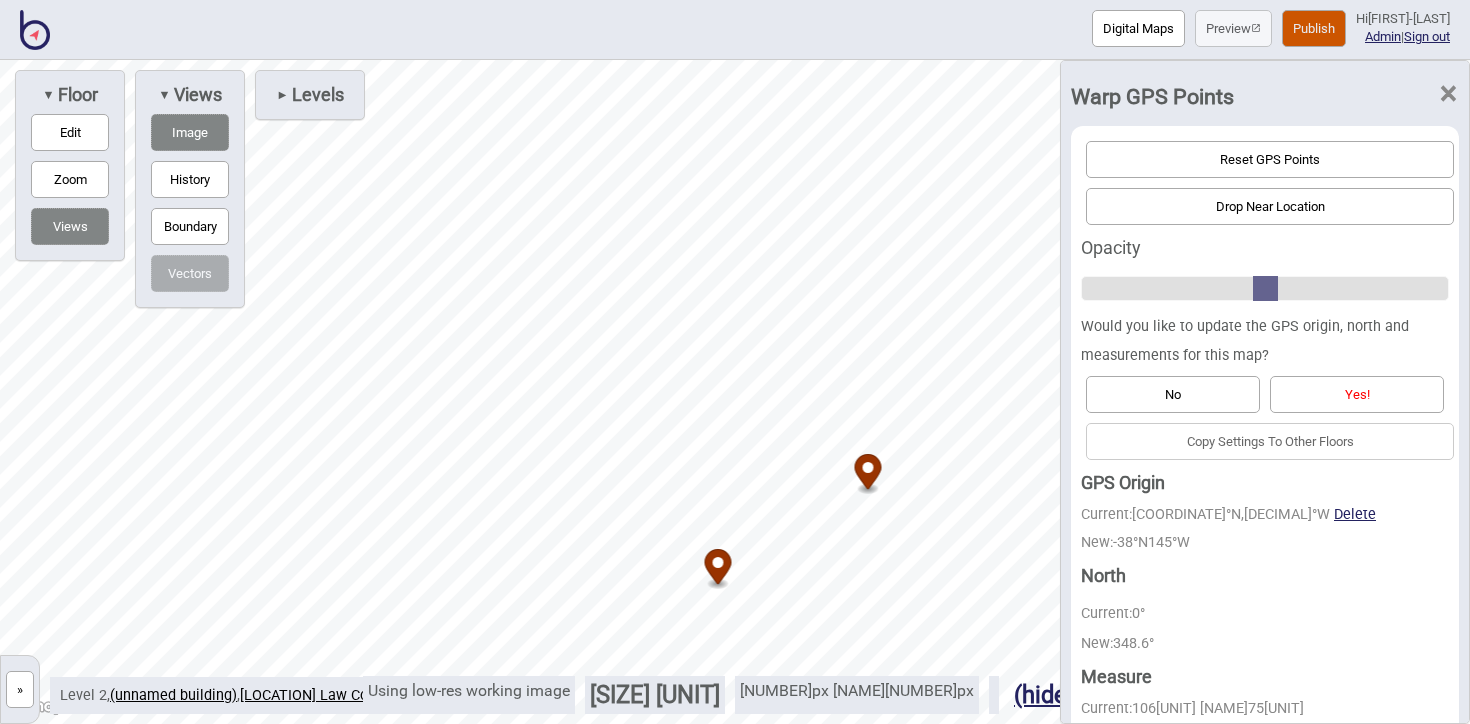 click on "Yes!" at bounding box center (1357, 394) 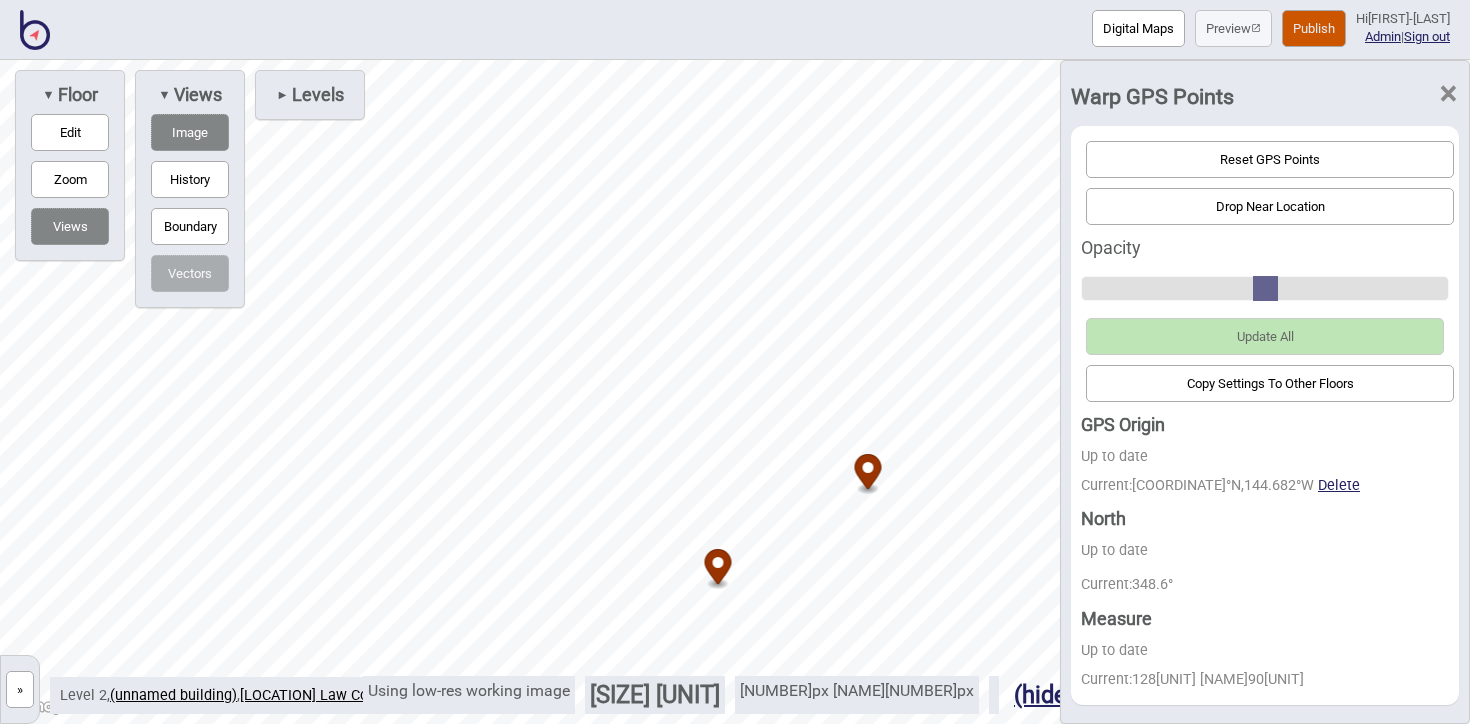 click on "Copy Settings To Other Floors" at bounding box center (1270, 383) 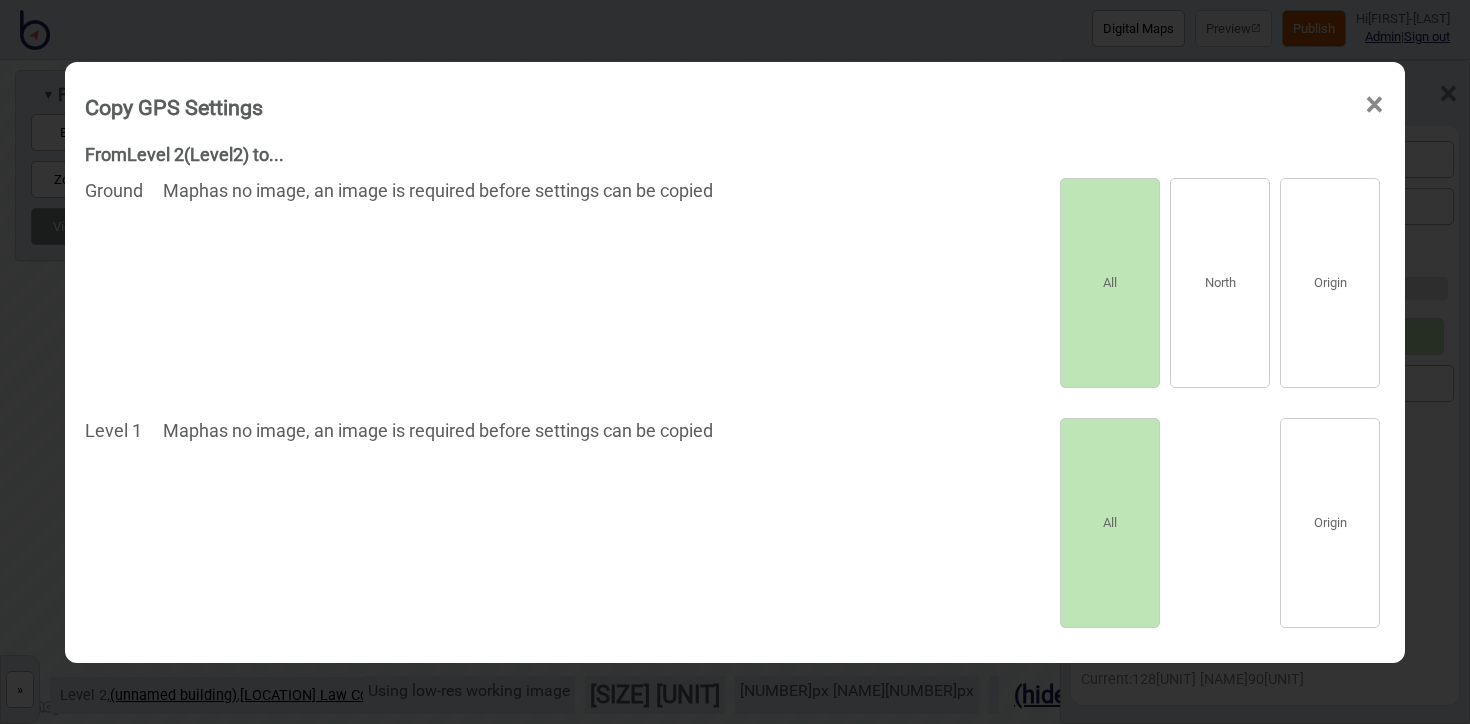 click on "×" at bounding box center (1374, 105) 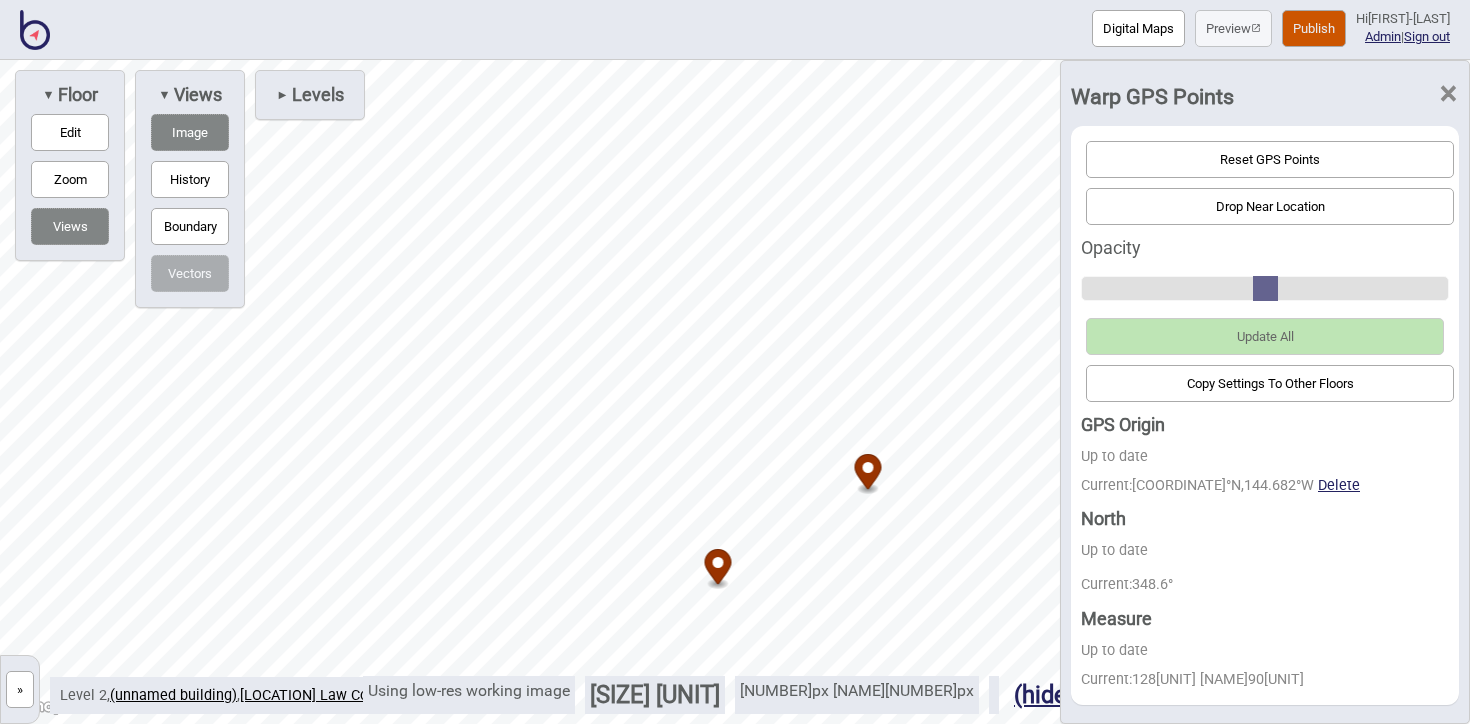 click on "×" at bounding box center (1448, 94) 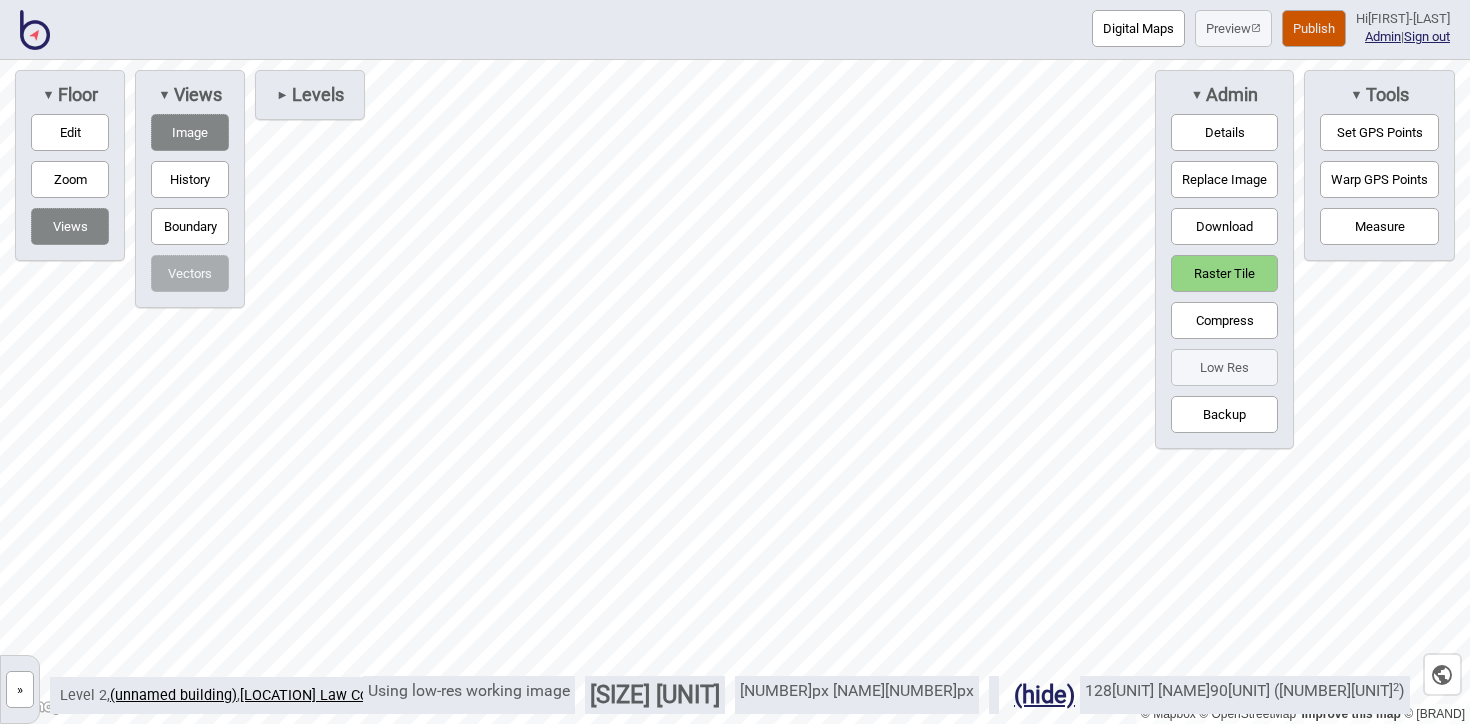 click on "Raster Tile" at bounding box center [1224, 273] 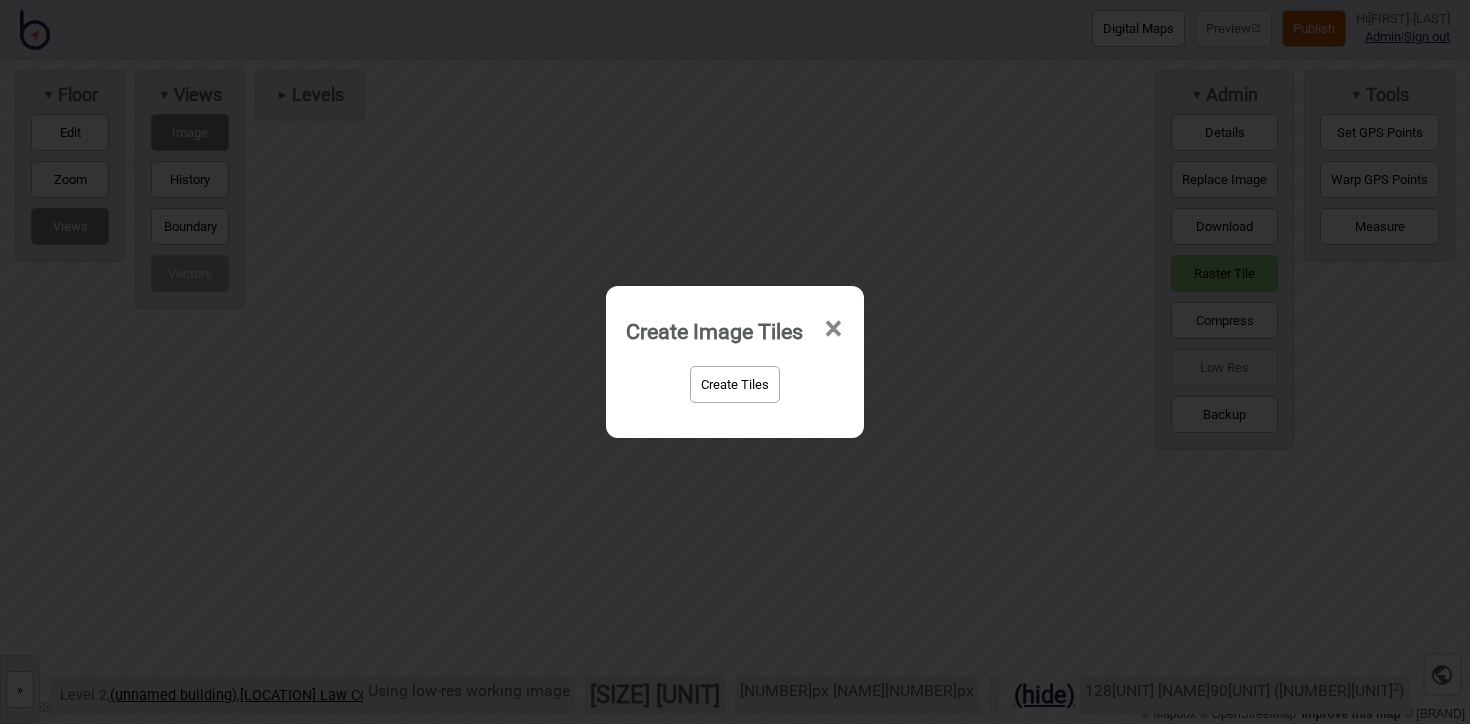 click on "Create Tiles" at bounding box center [735, 384] 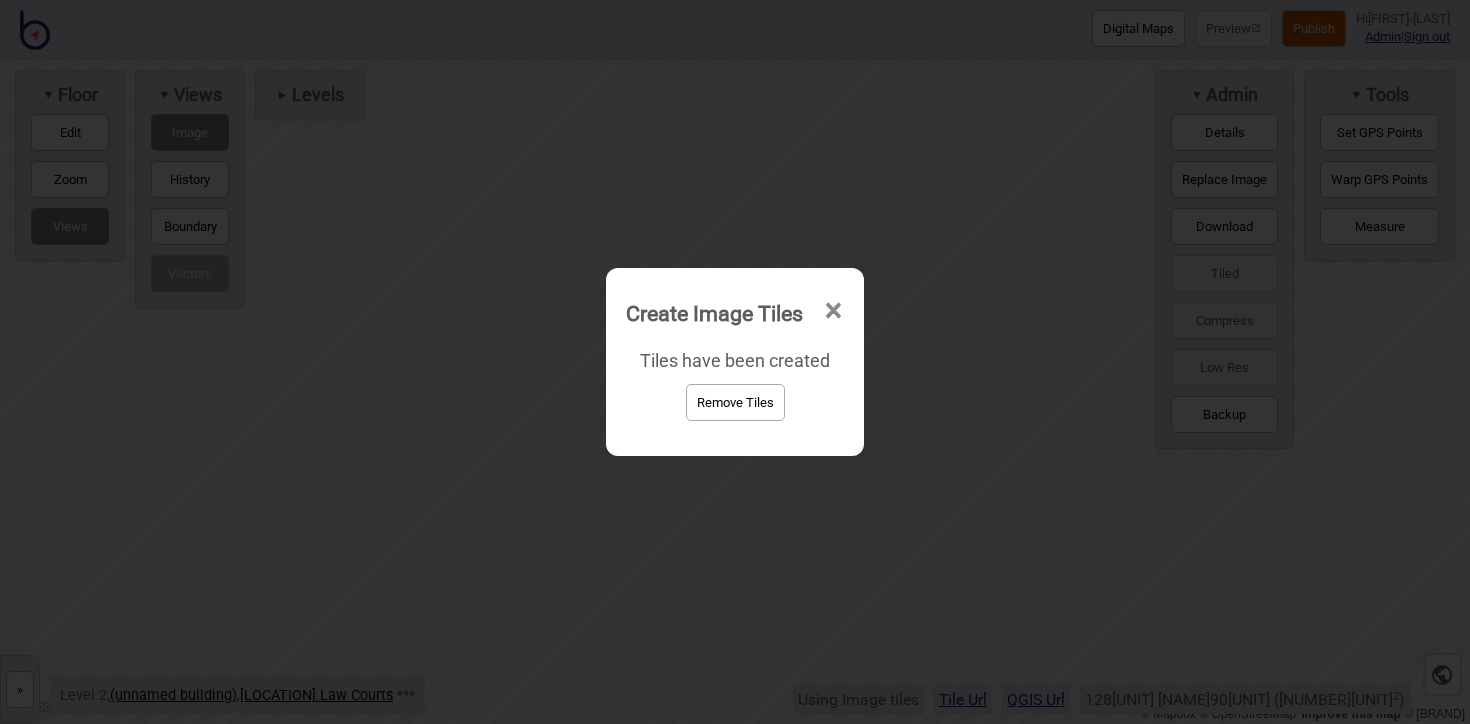 click on "×" at bounding box center [833, 311] 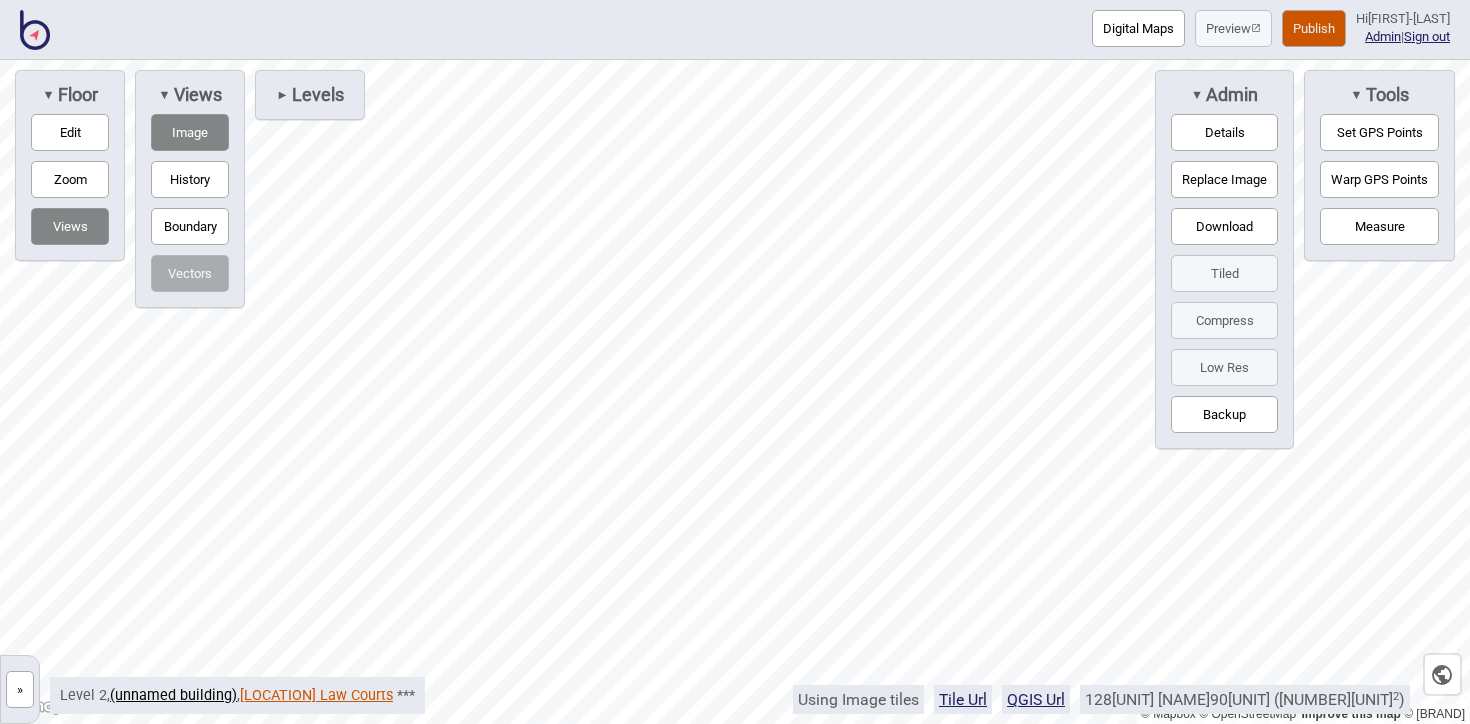 click on "[LOCATION] Law Courts" at bounding box center (316, 695) 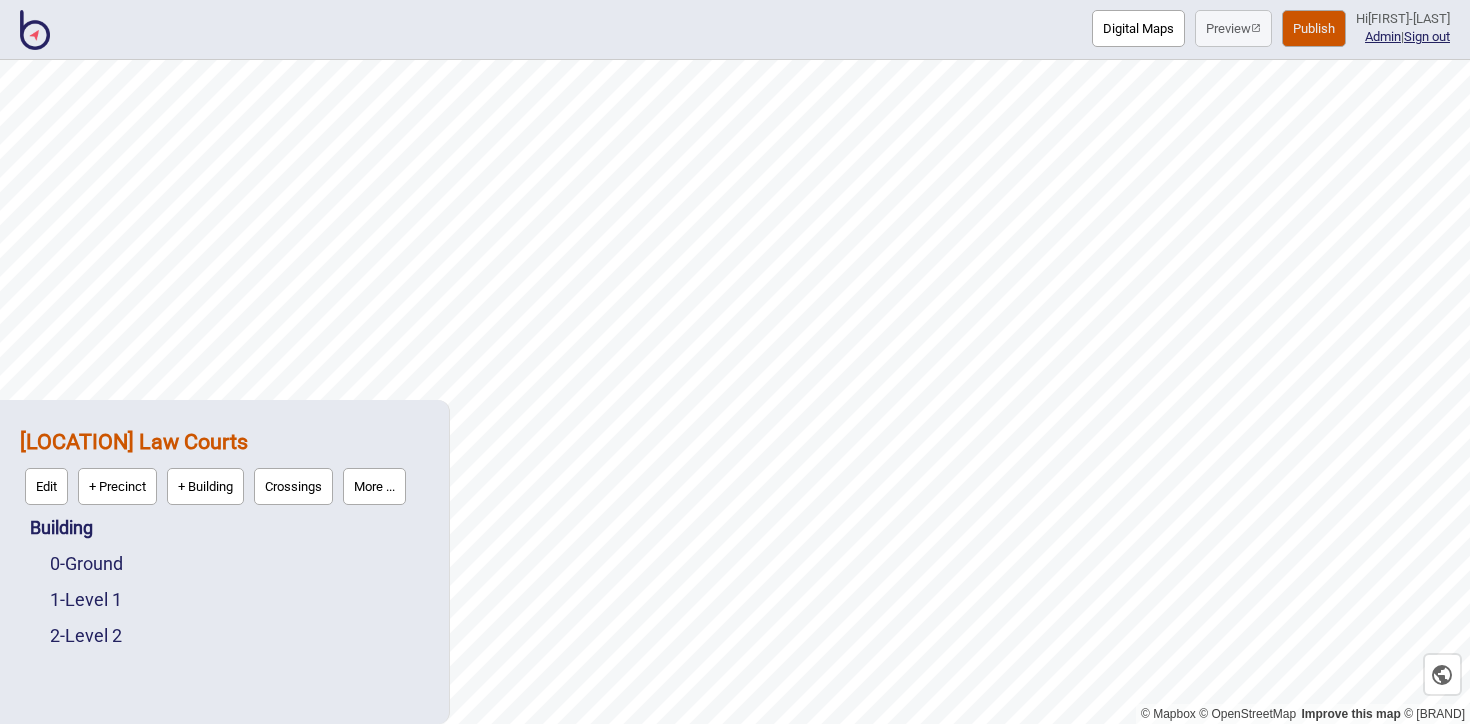 click on "Digital Maps" at bounding box center (1138, 28) 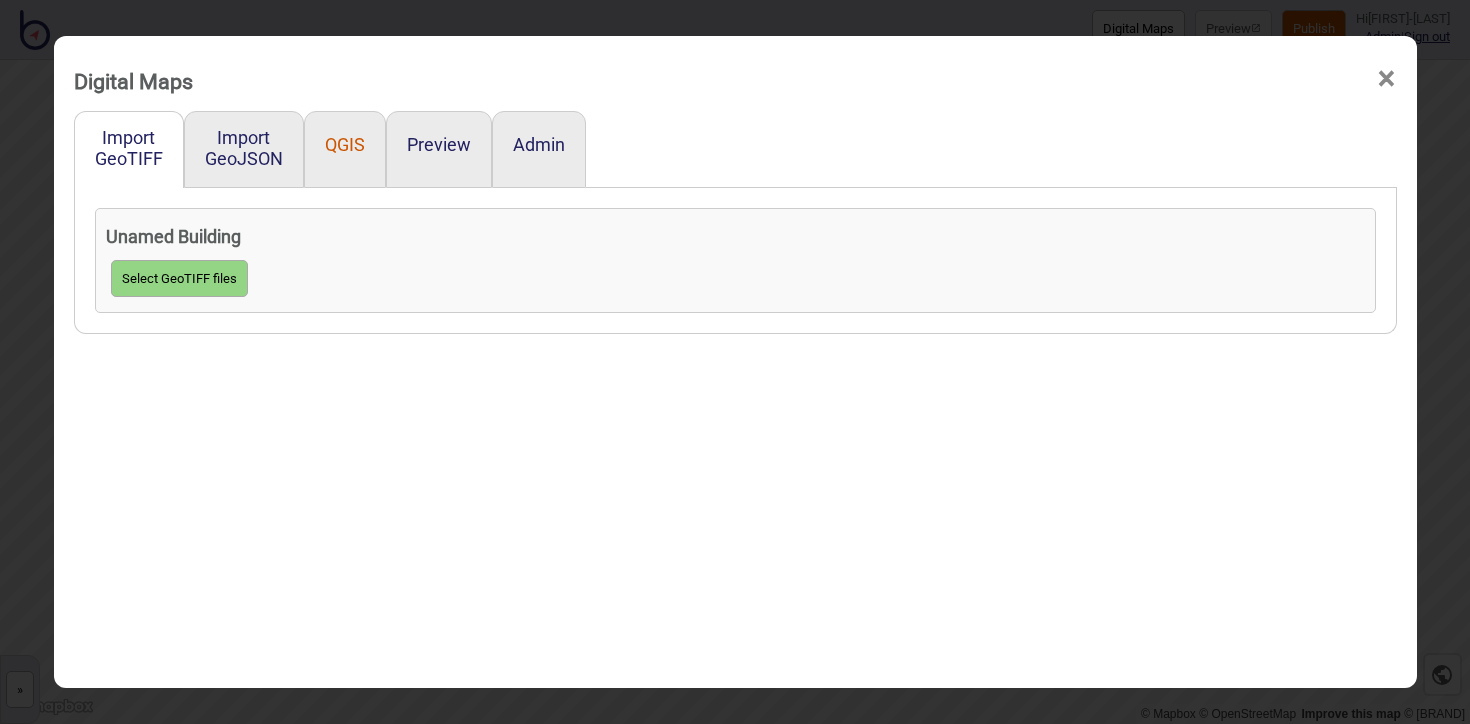 click on "QGIS" at bounding box center (345, 144) 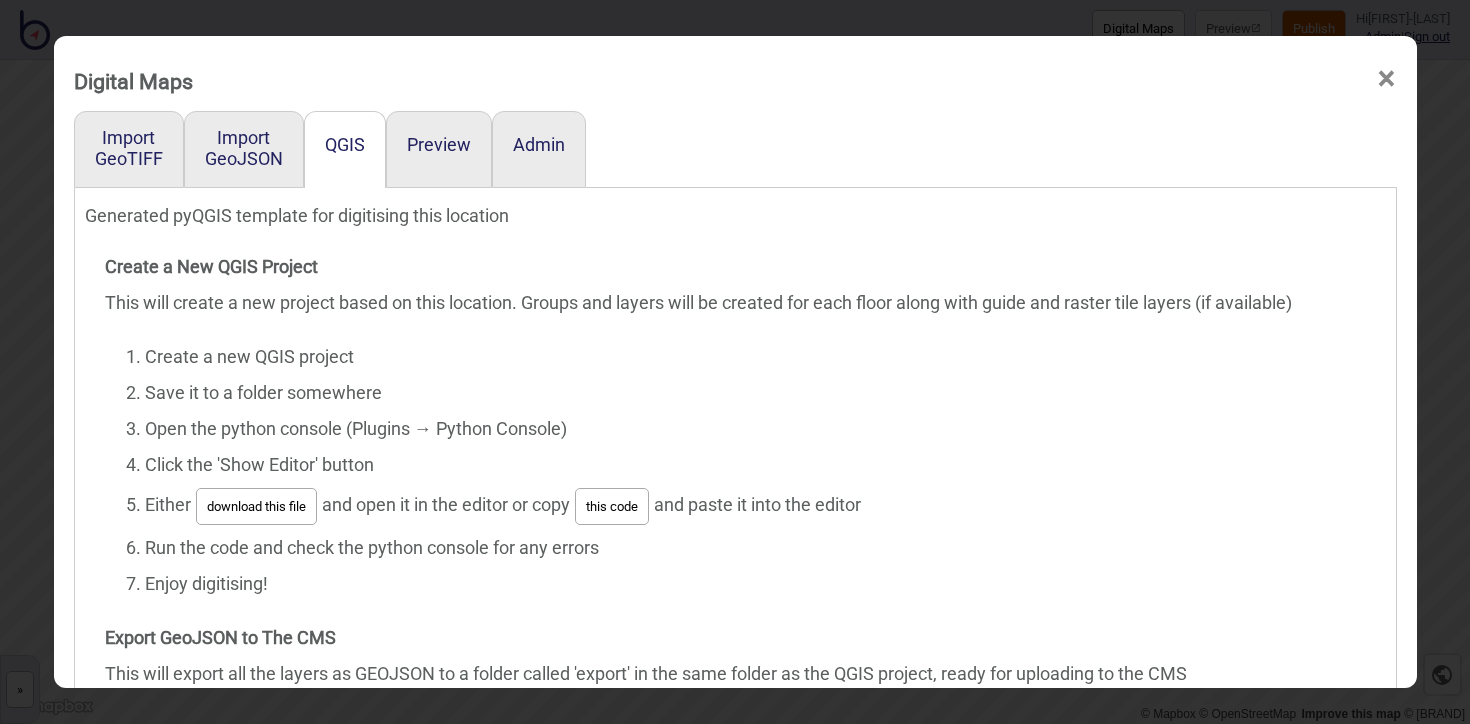 click on "download this file" at bounding box center (256, 506) 